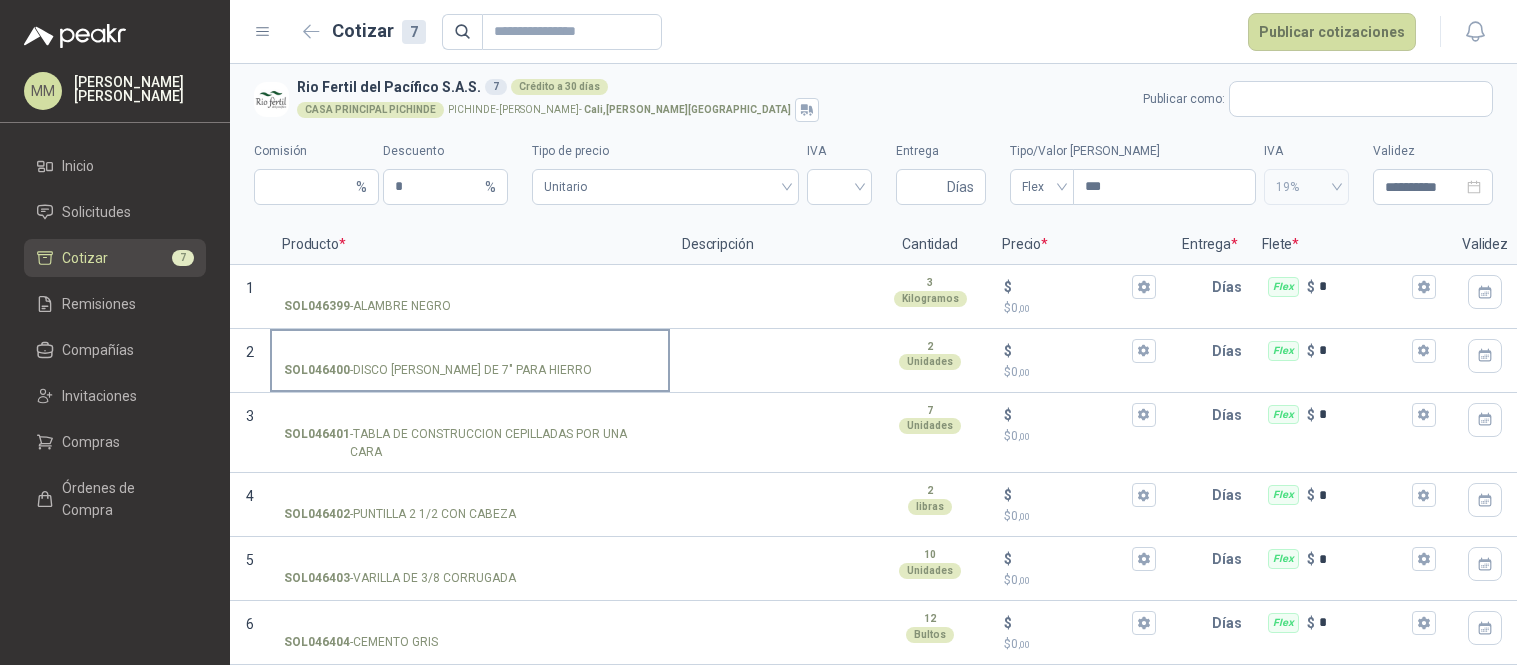 scroll, scrollTop: 0, scrollLeft: 0, axis: both 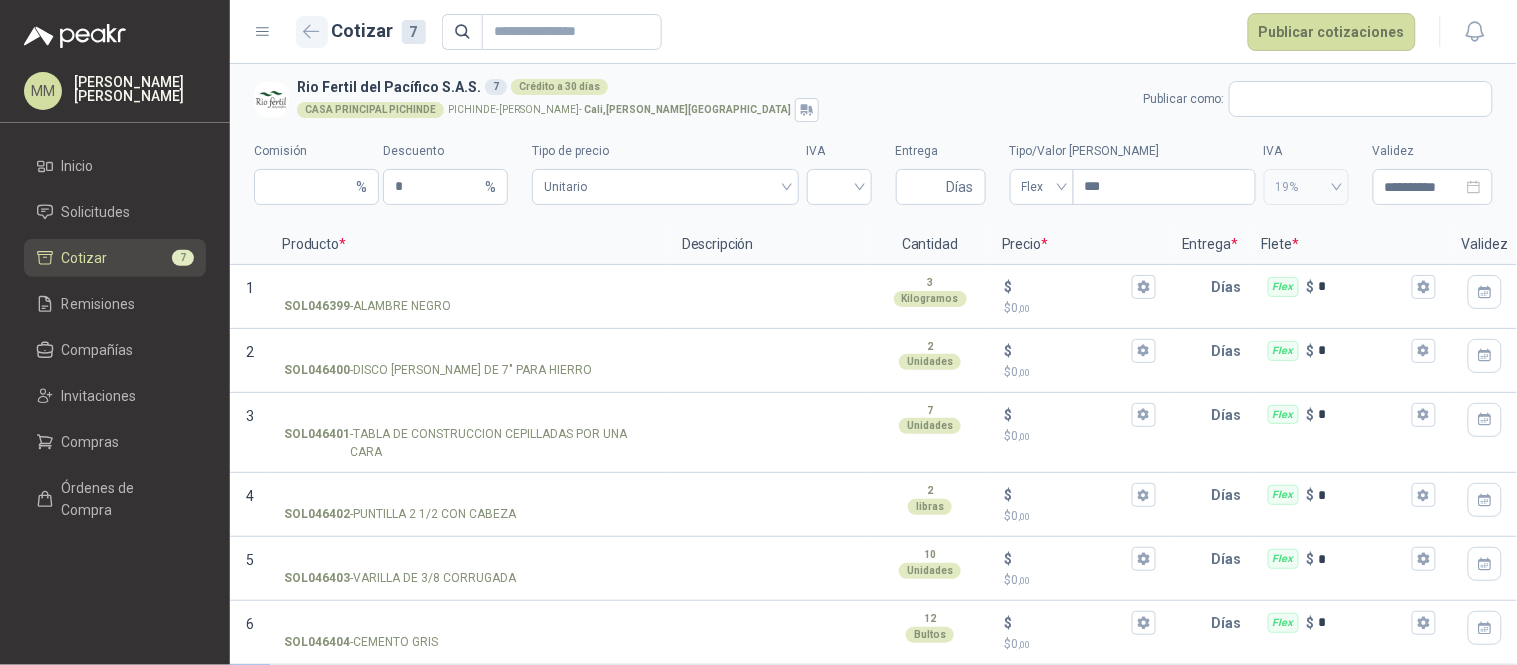 click at bounding box center (312, 32) 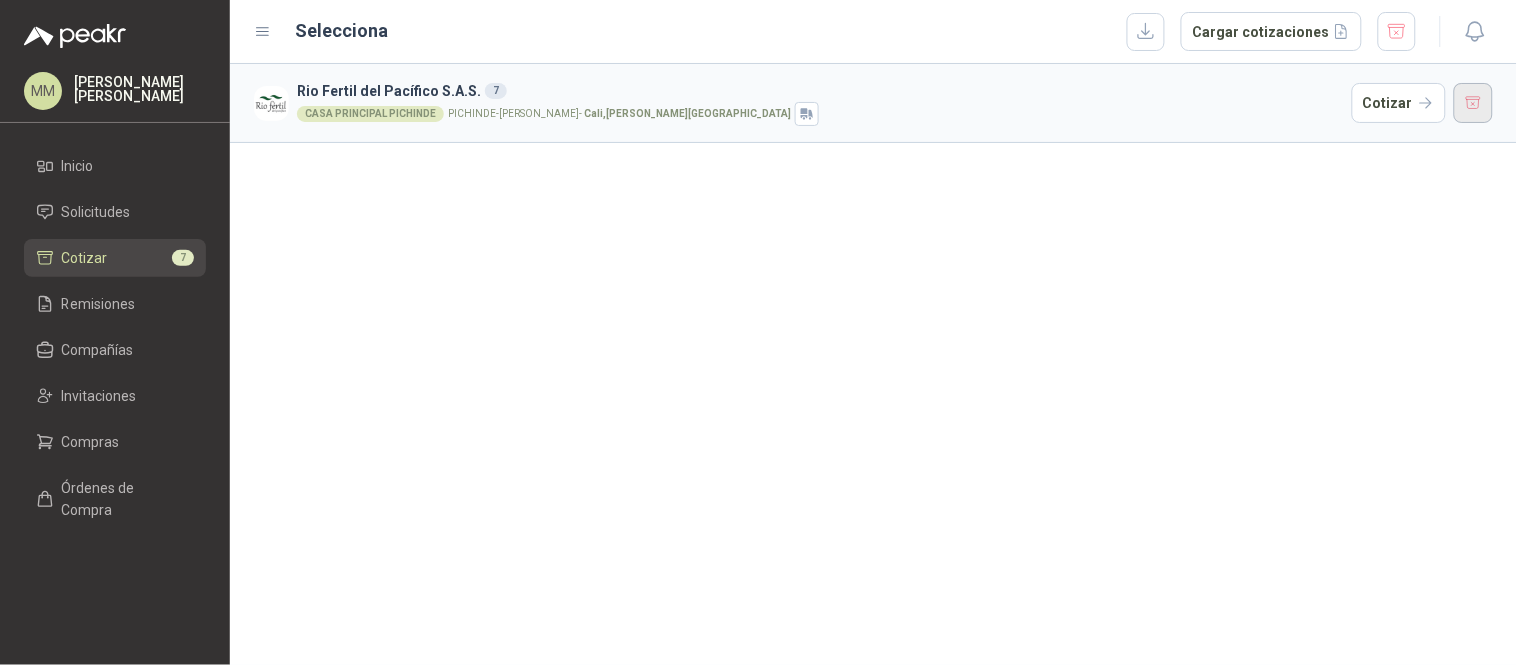 click at bounding box center (1474, 103) 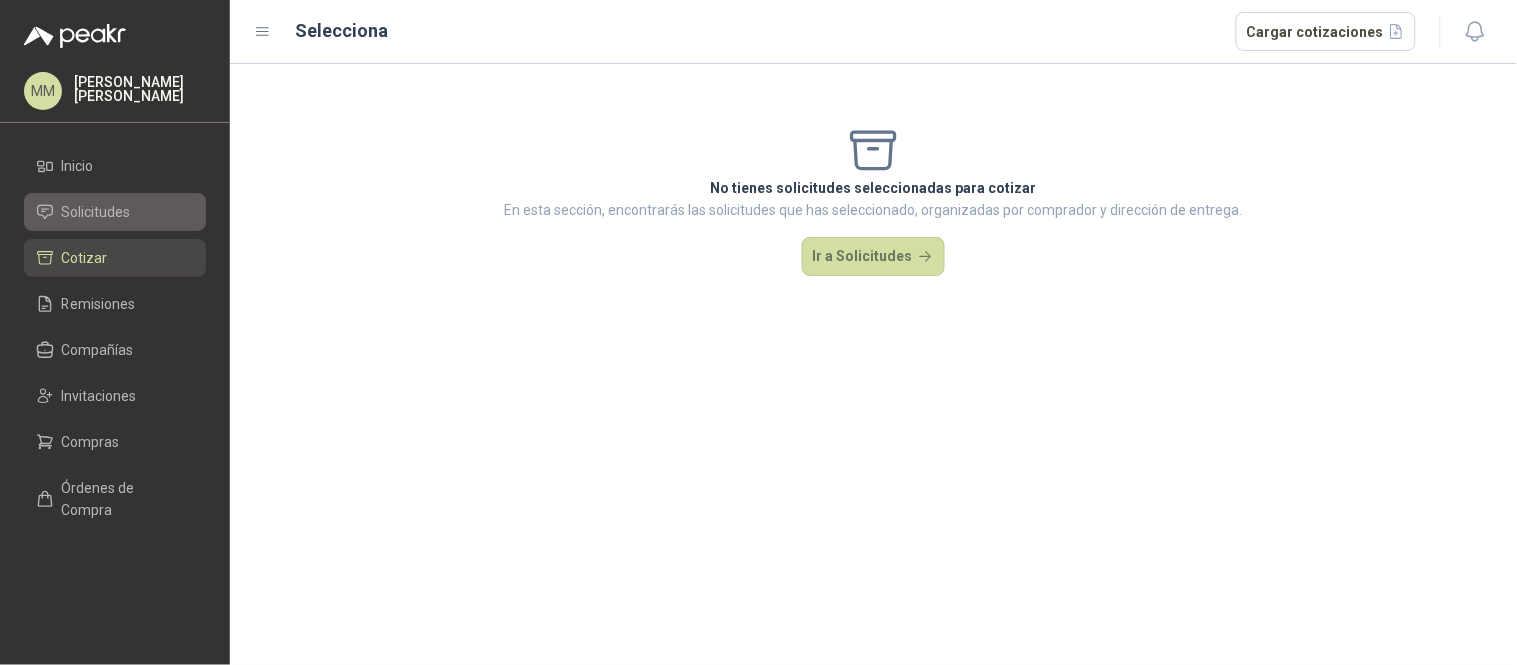 click on "Solicitudes" at bounding box center [115, 212] 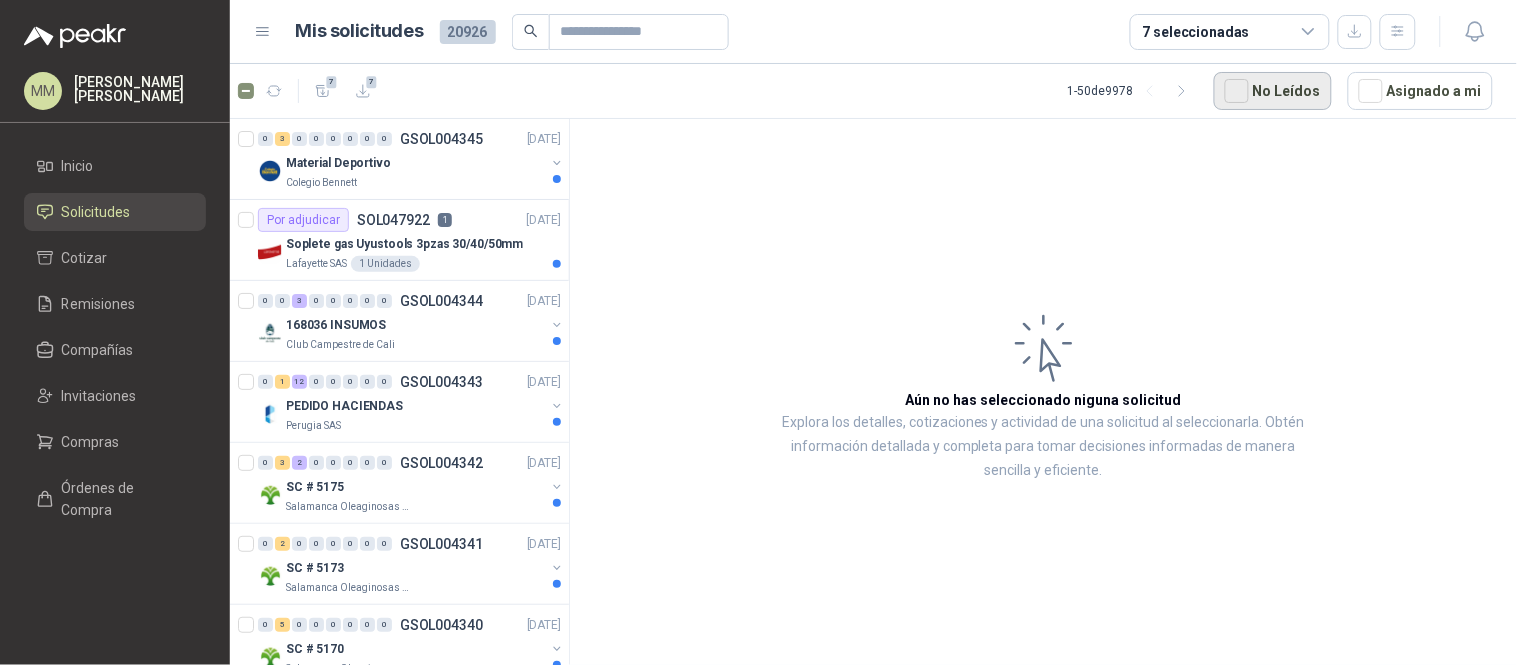 drag, startPoint x: 1423, startPoint y: 84, endPoint x: 1274, endPoint y: 95, distance: 149.40549 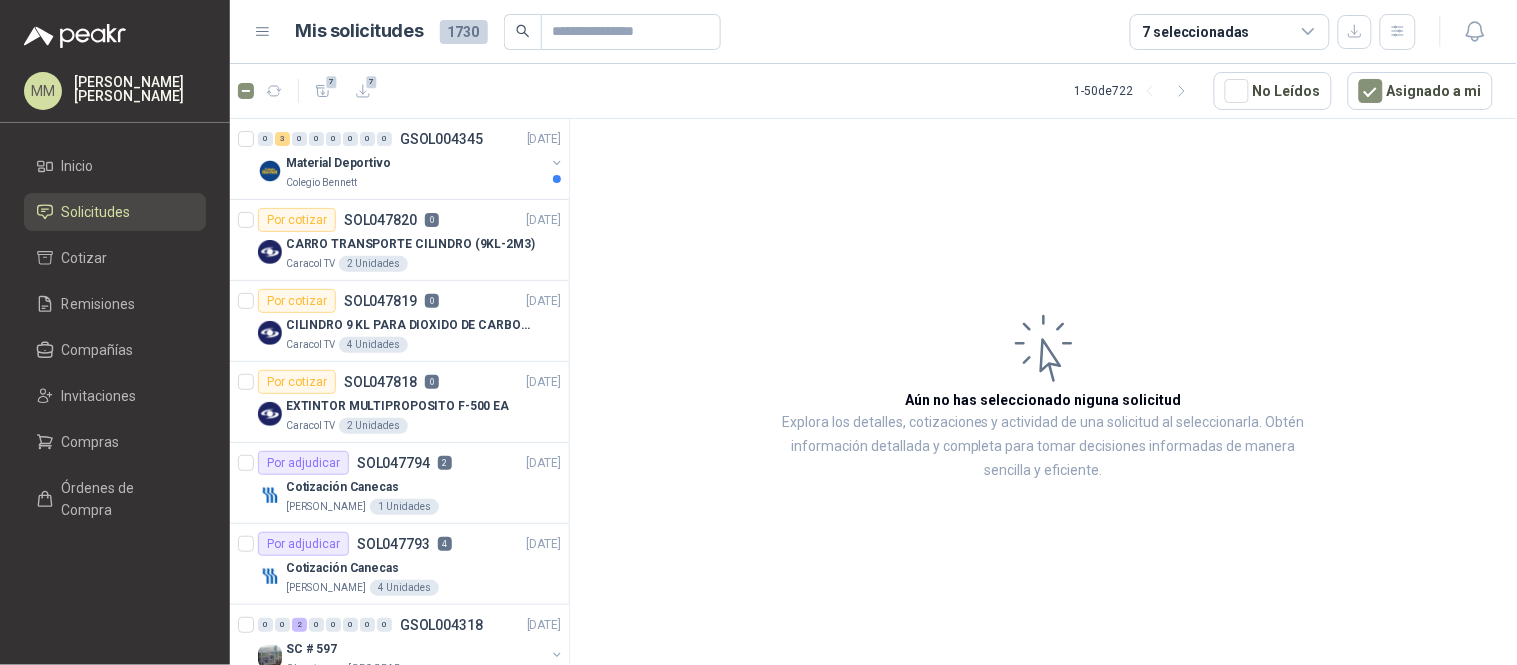 click on "Aún no has seleccionado niguna solicitud Explora los detalles, cotizaciones y actividad de una solicitud al seleccionarla. Obtén información detallada y   completa para tomar decisiones informadas de manera sencilla y eficiente." at bounding box center (1043, 395) 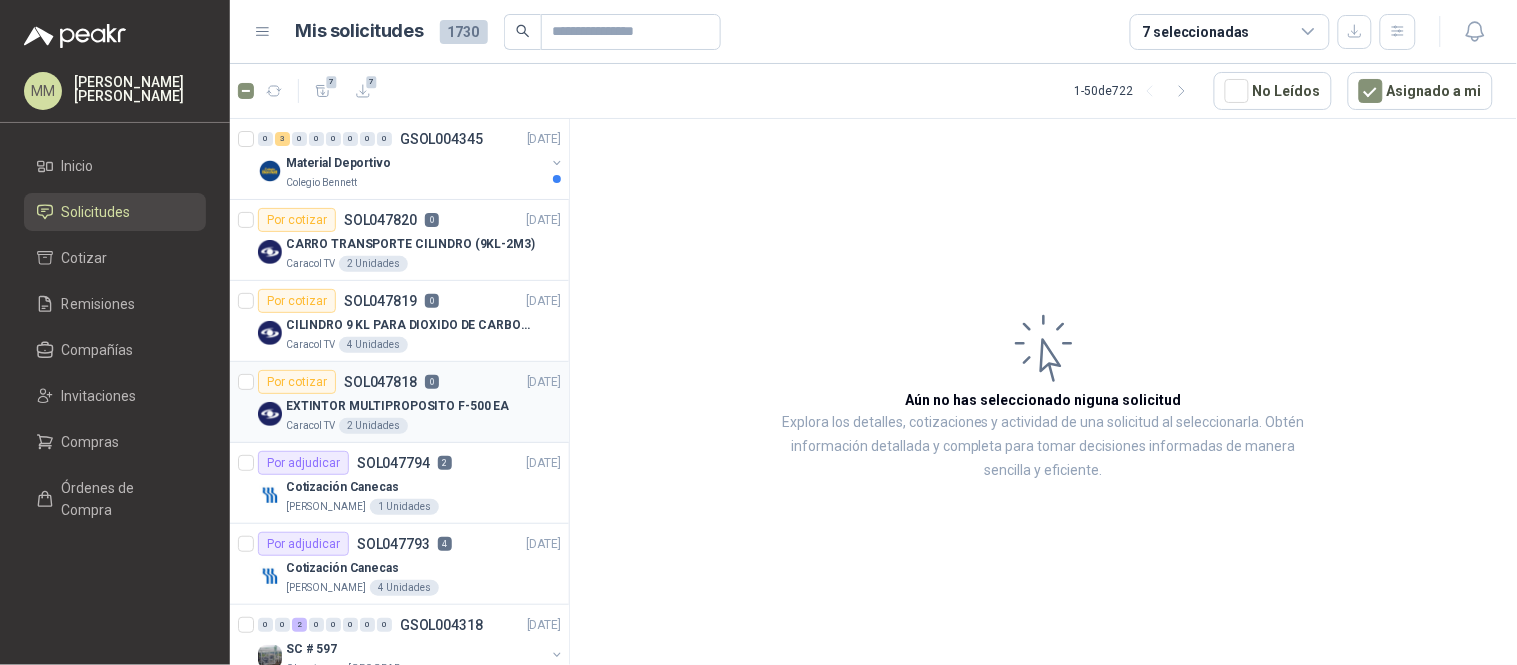click on "Por cotizar SOL047818 0 [DATE]" at bounding box center (409, 382) 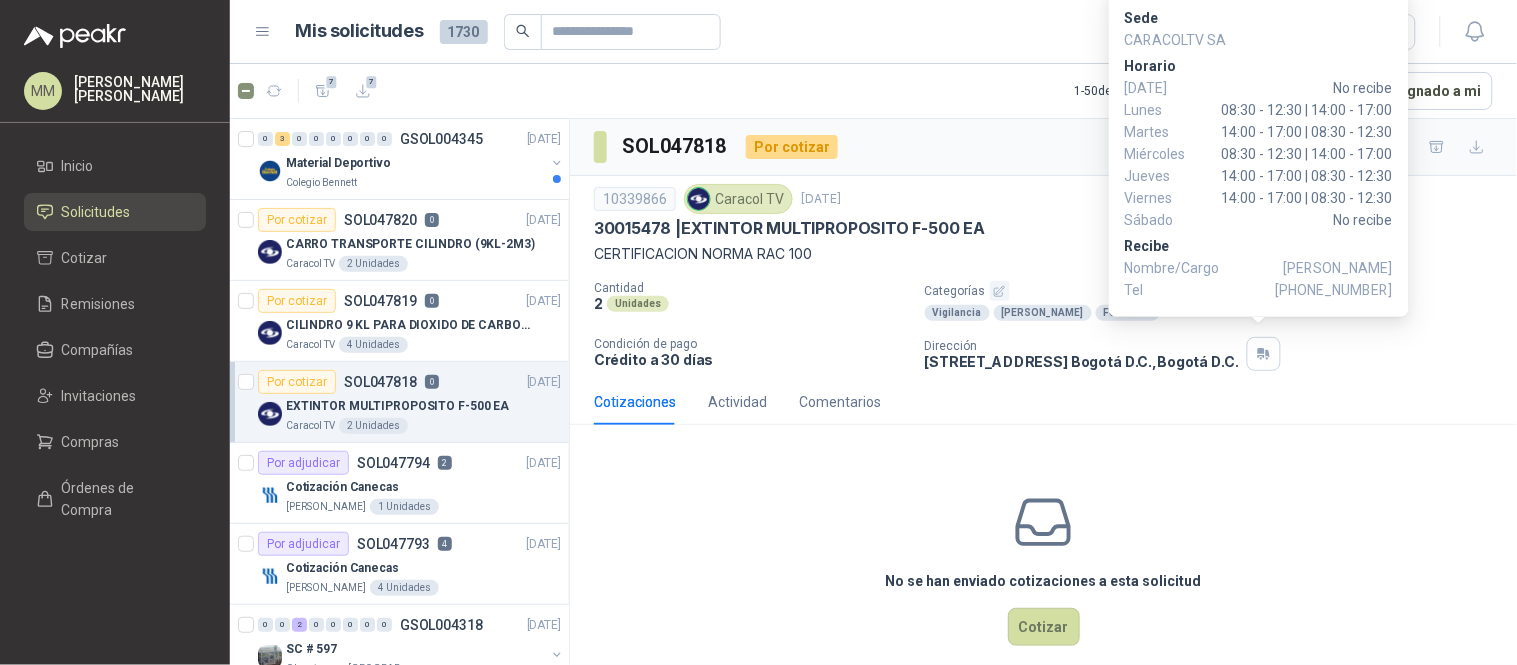 click on "[PHONE_NUMBER]" at bounding box center [1334, 290] 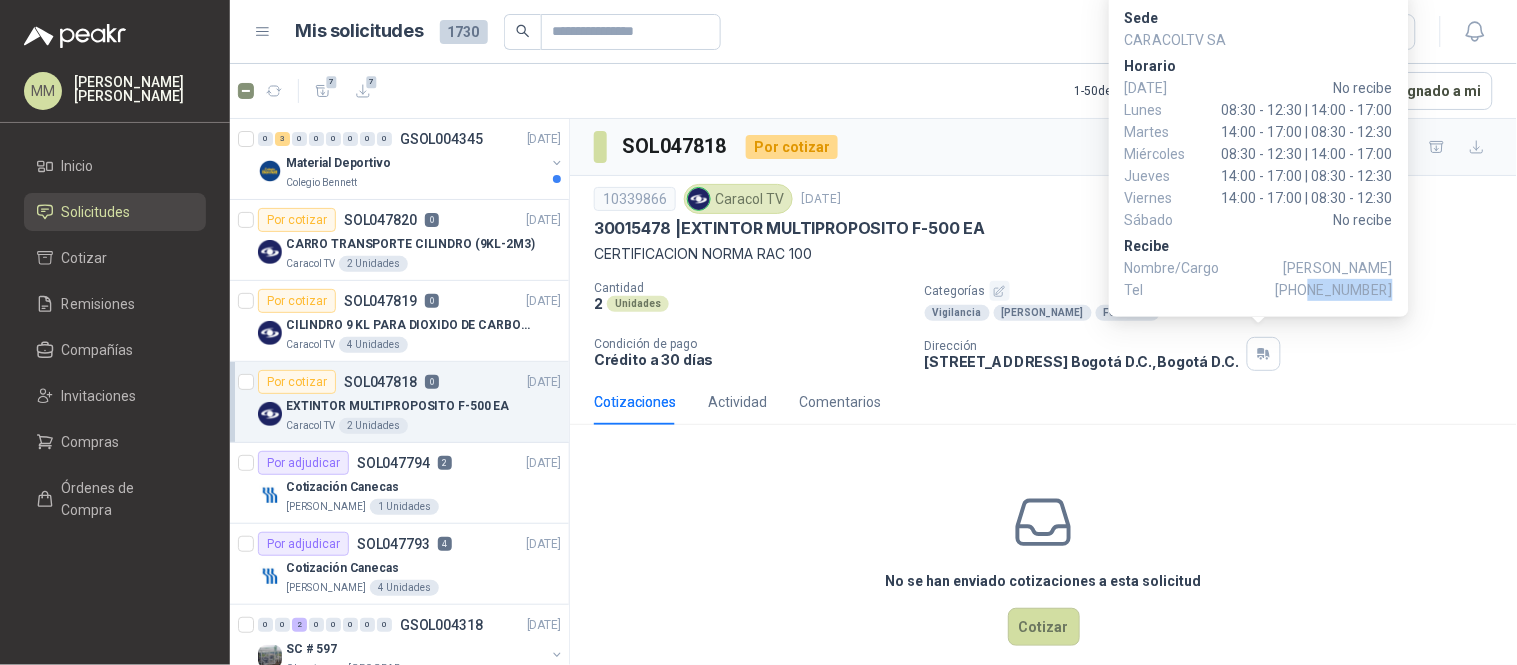 click on "[PHONE_NUMBER]" at bounding box center (1334, 290) 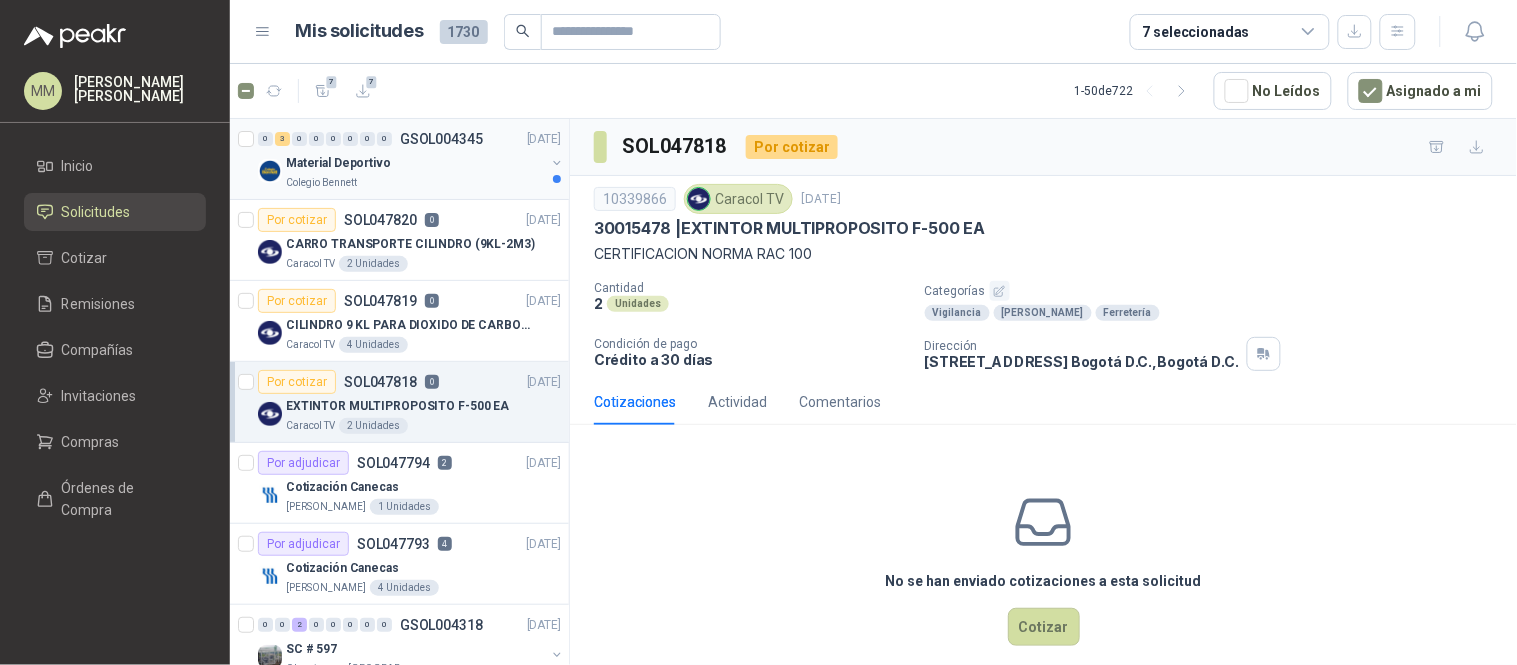 click at bounding box center [557, 163] 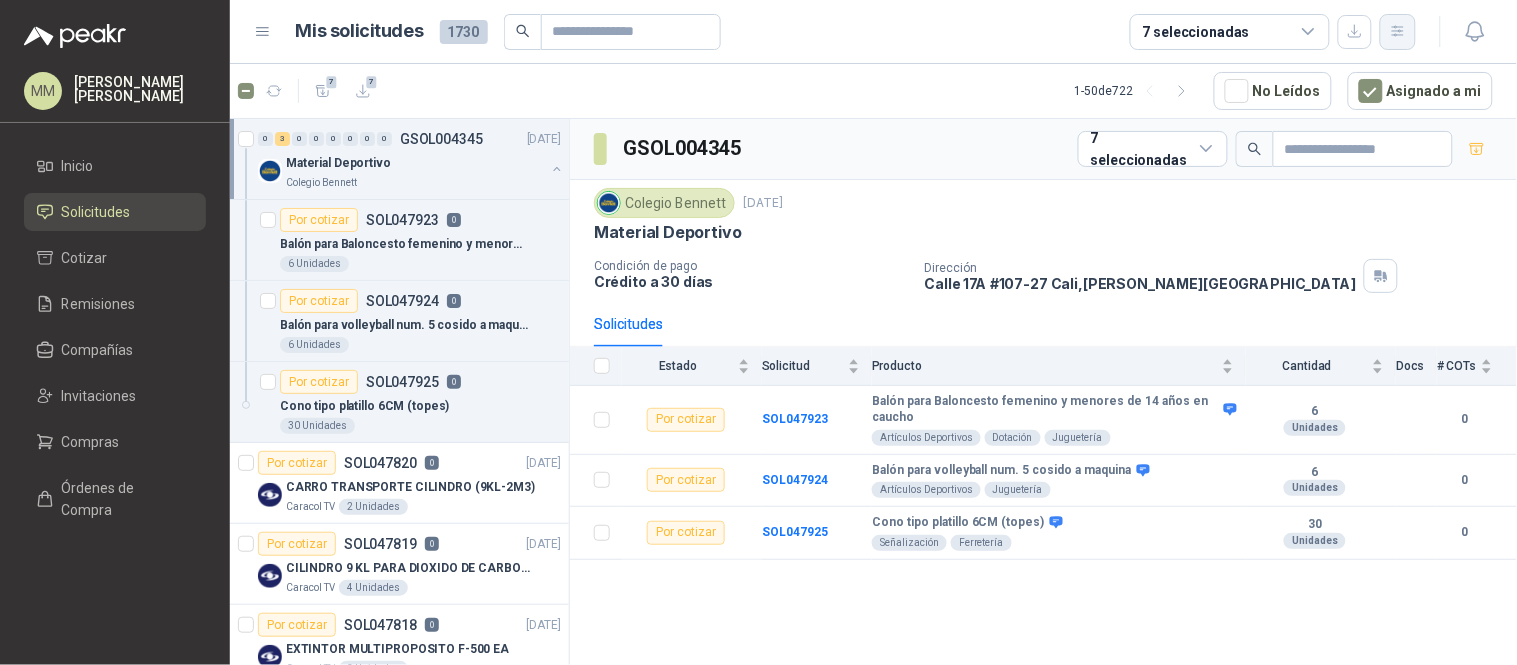 click 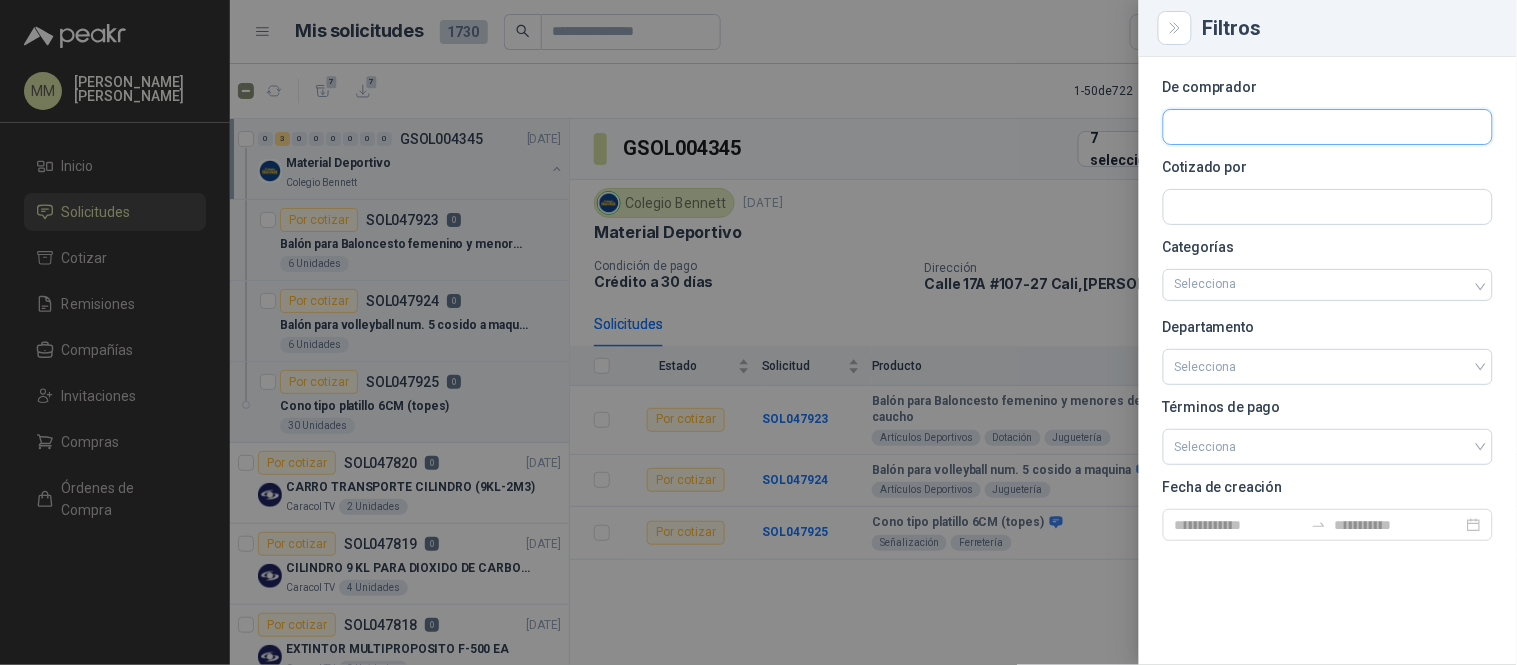 click at bounding box center (1328, 127) 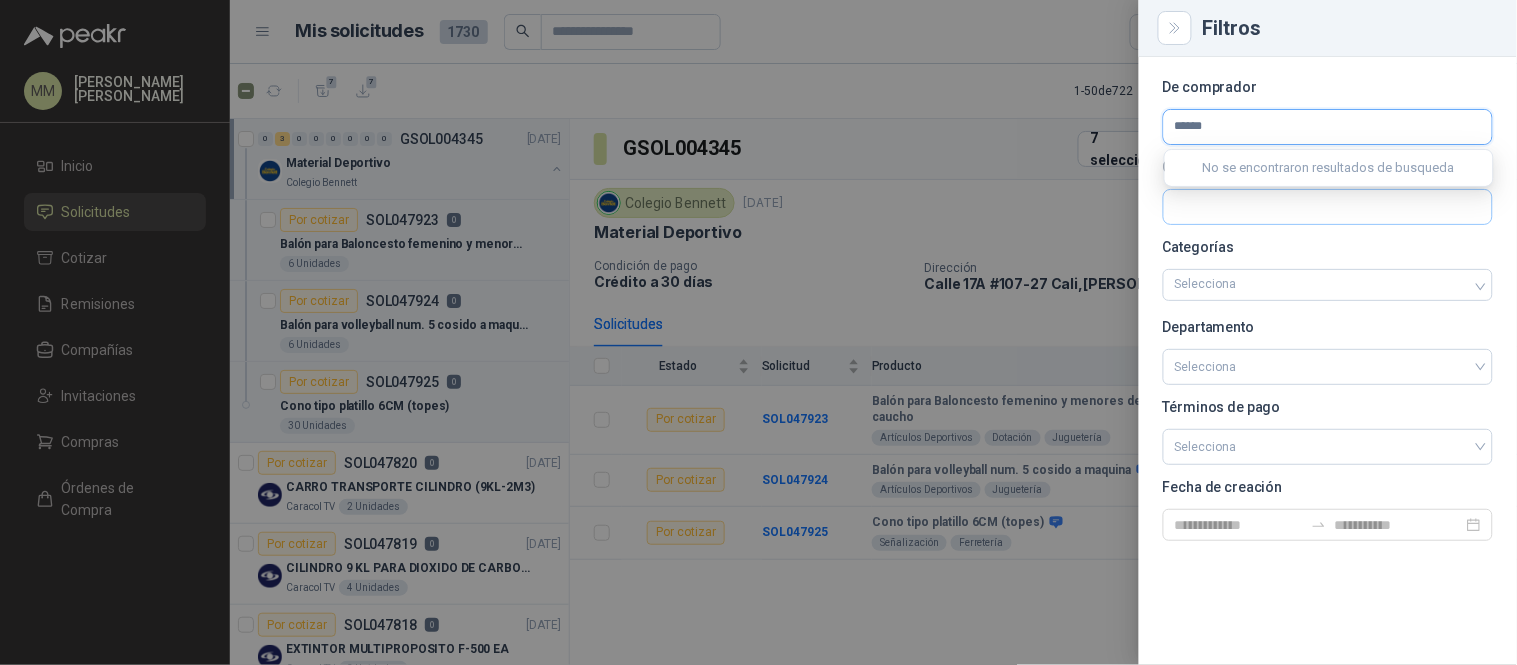 drag, startPoint x: 1197, startPoint y: 130, endPoint x: 1247, endPoint y: 192, distance: 79.64923 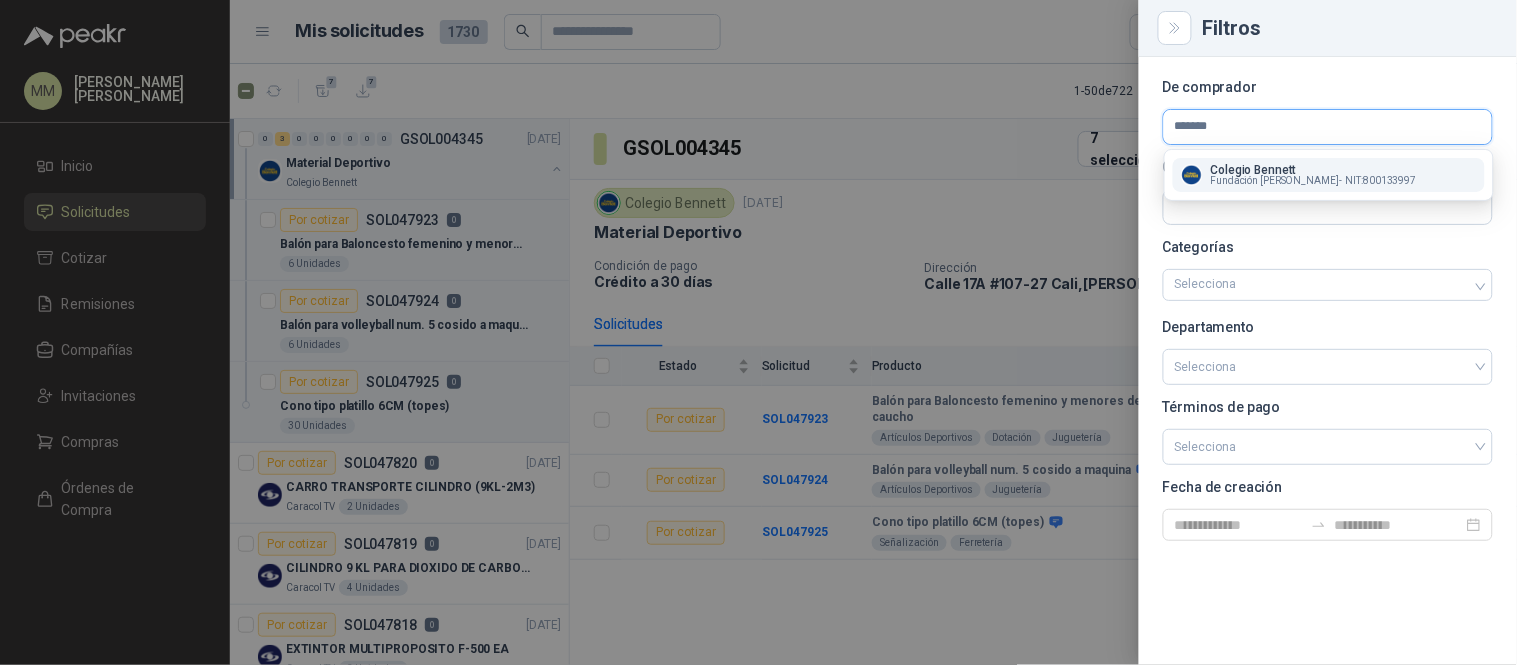 type on "*******" 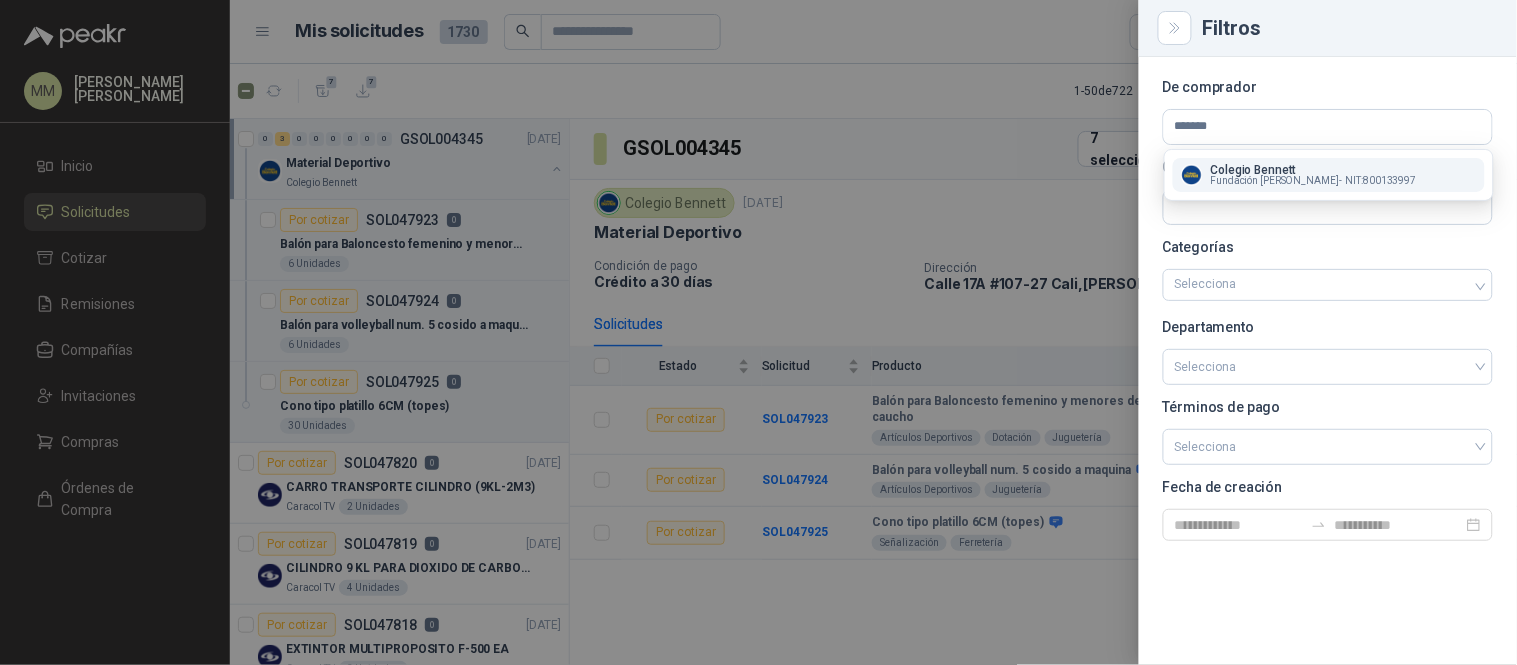 click on "Colegio Bennett" at bounding box center [1314, 170] 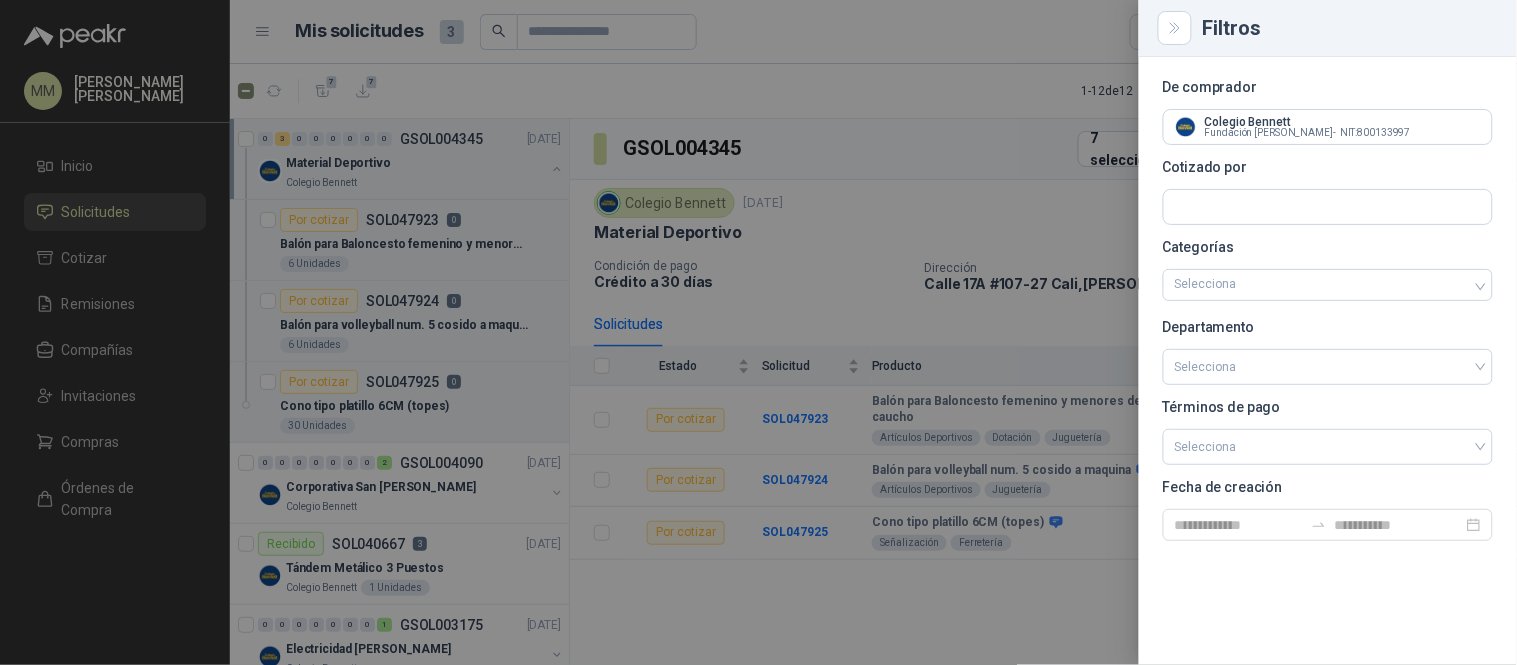 click at bounding box center [758, 332] 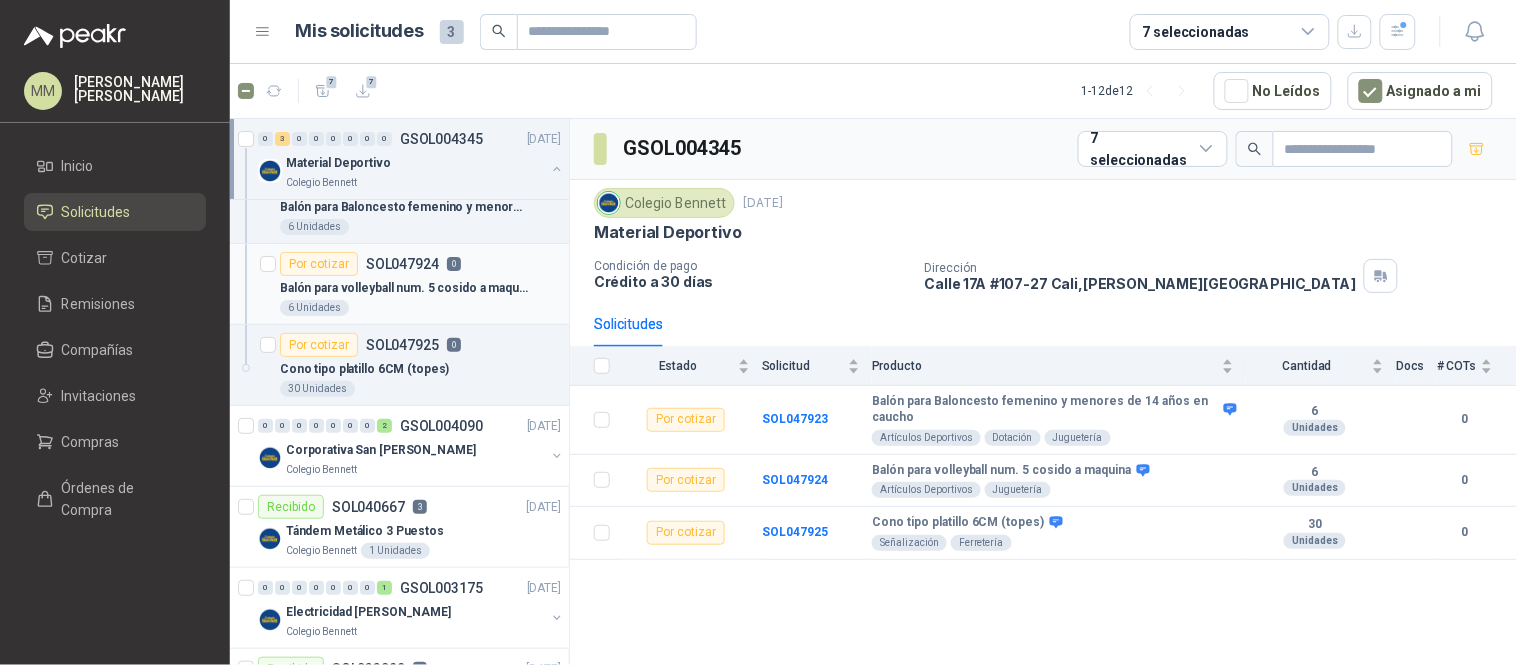 scroll, scrollTop: 0, scrollLeft: 0, axis: both 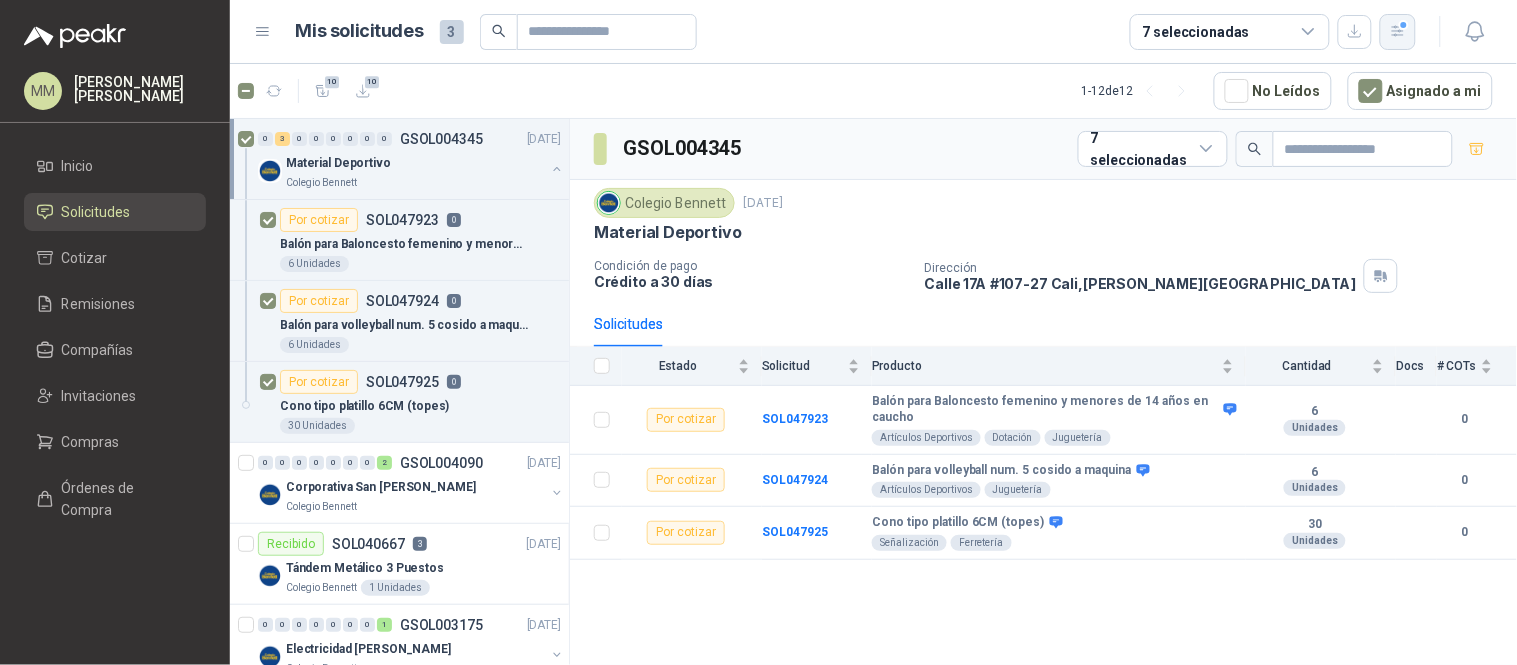 click at bounding box center [1398, 32] 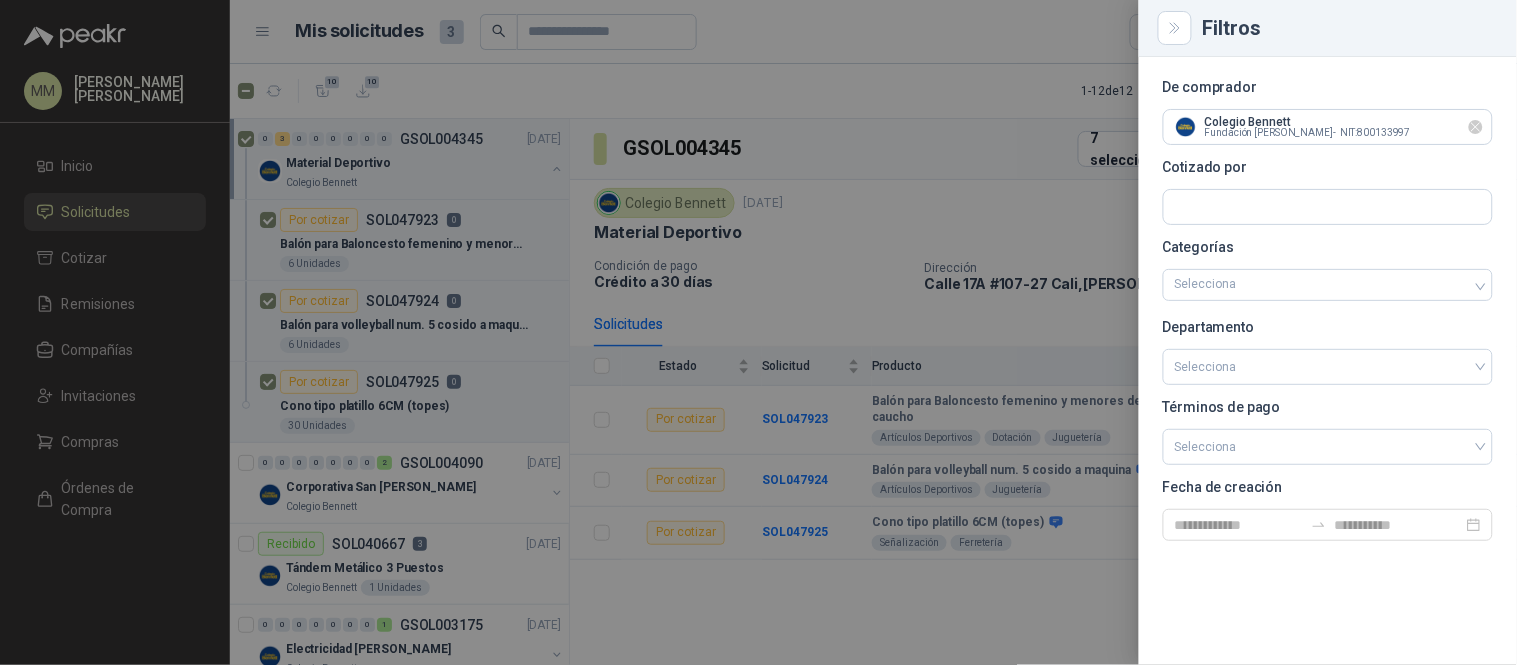 click 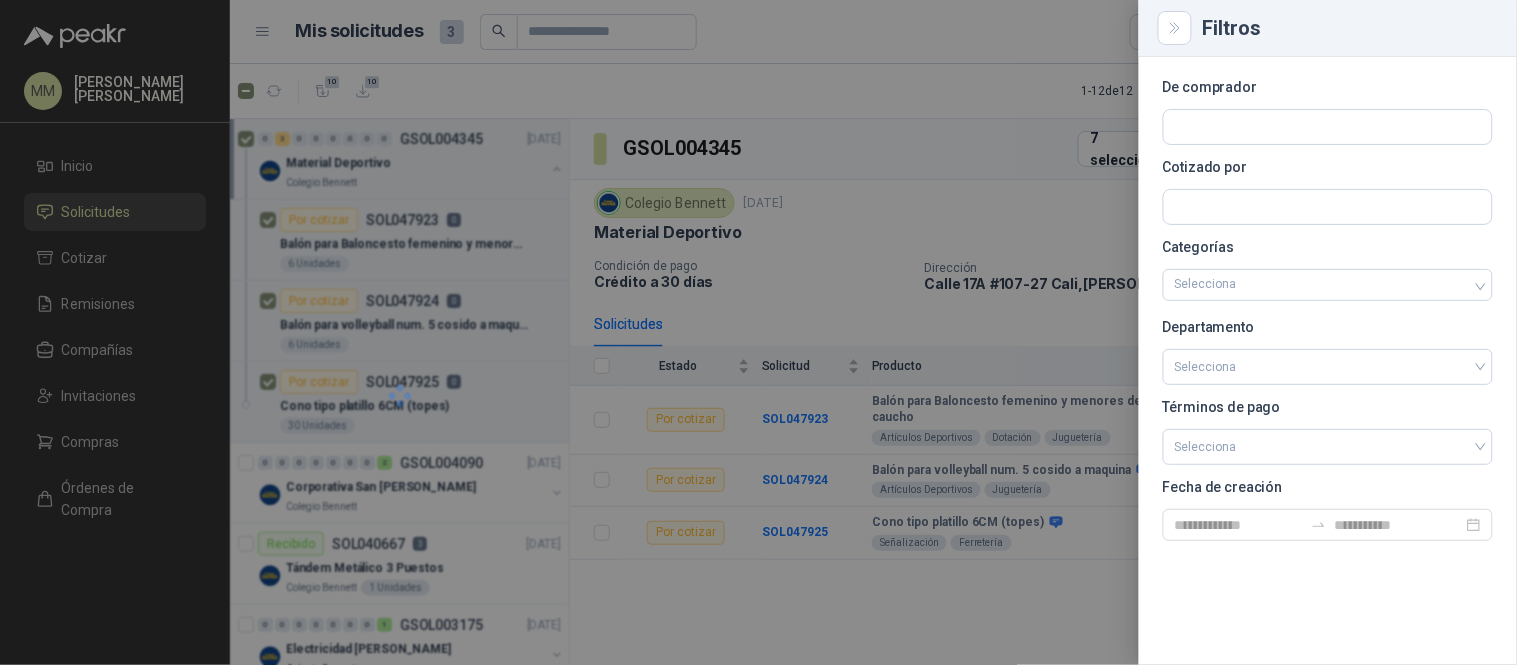 click at bounding box center [758, 332] 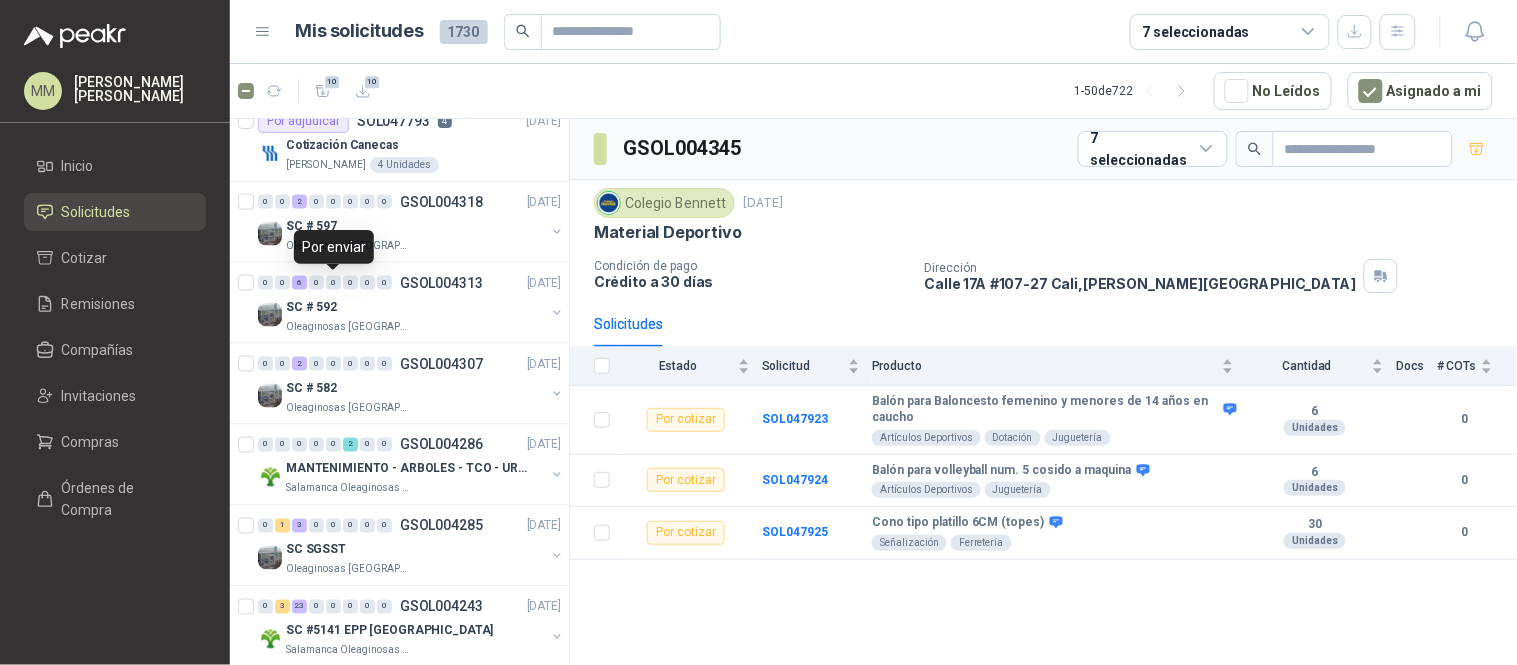 scroll, scrollTop: 0, scrollLeft: 0, axis: both 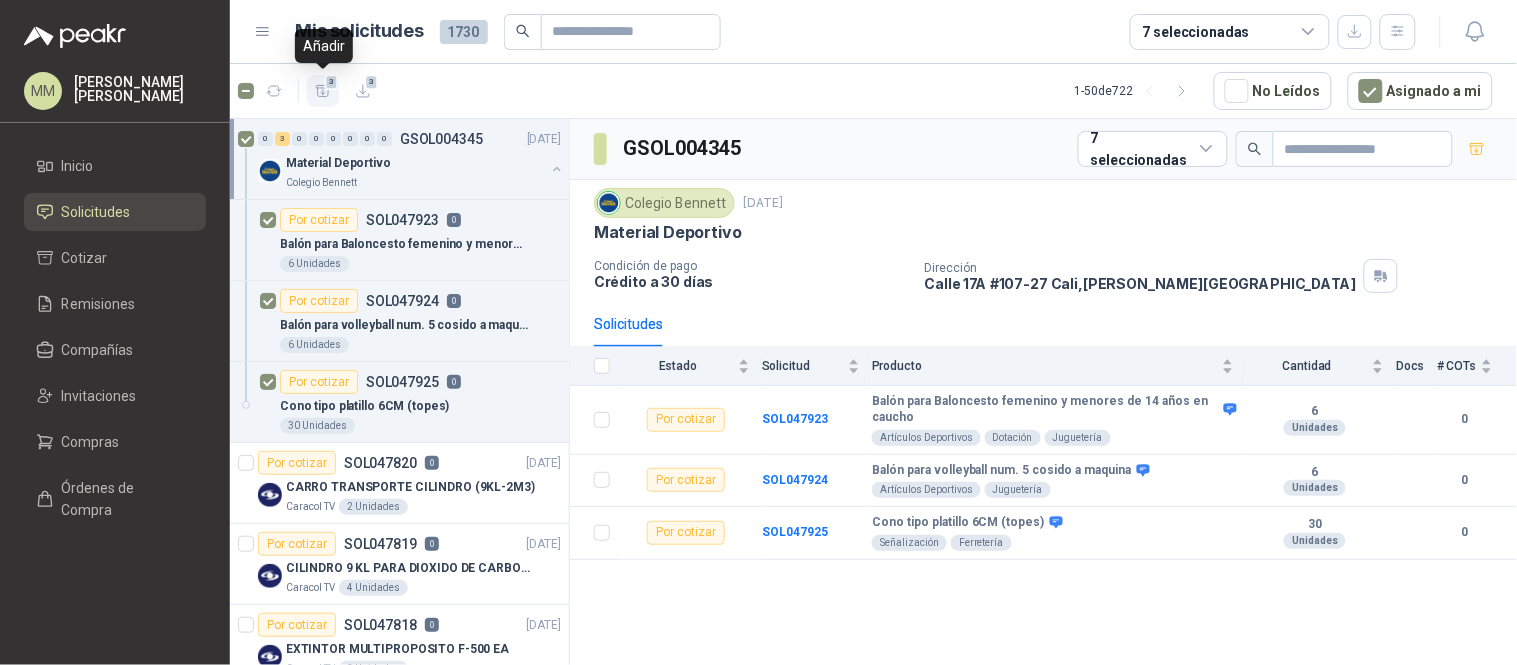 click 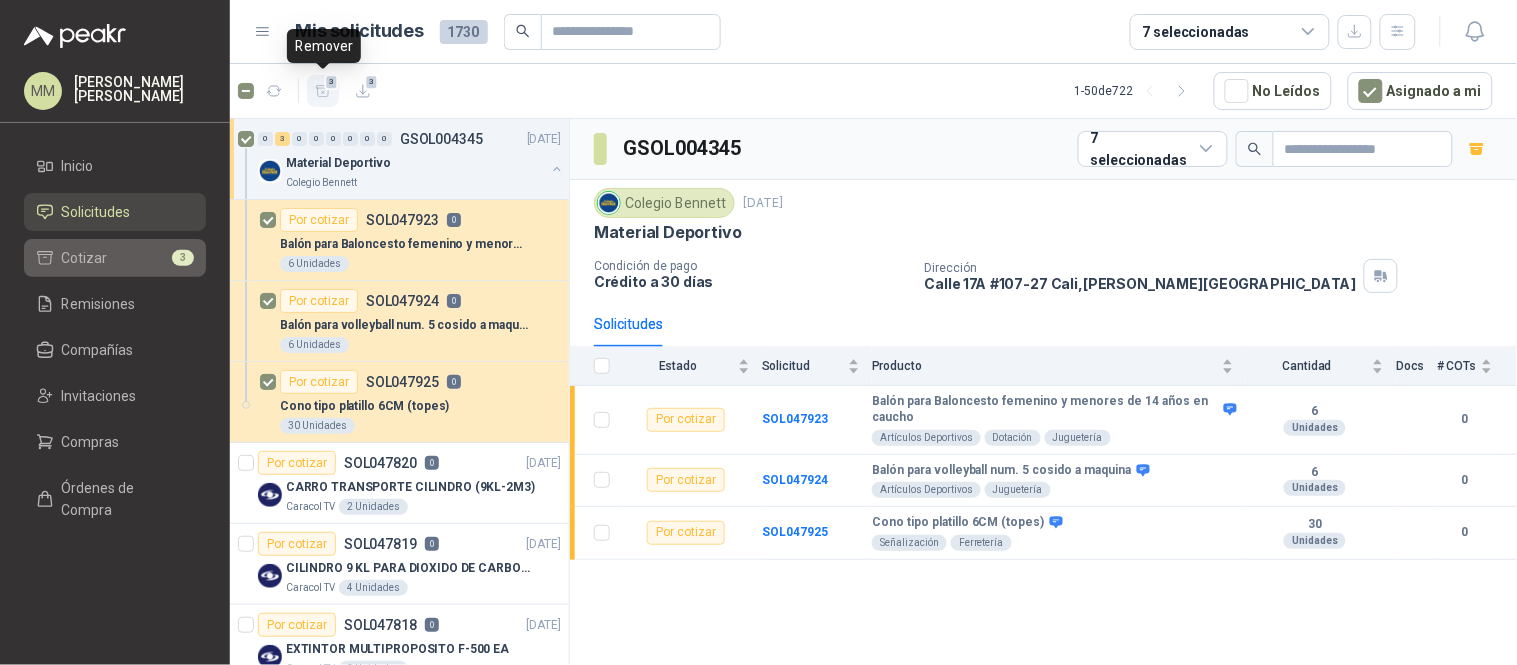 click on "Cotizar 3" at bounding box center (115, 258) 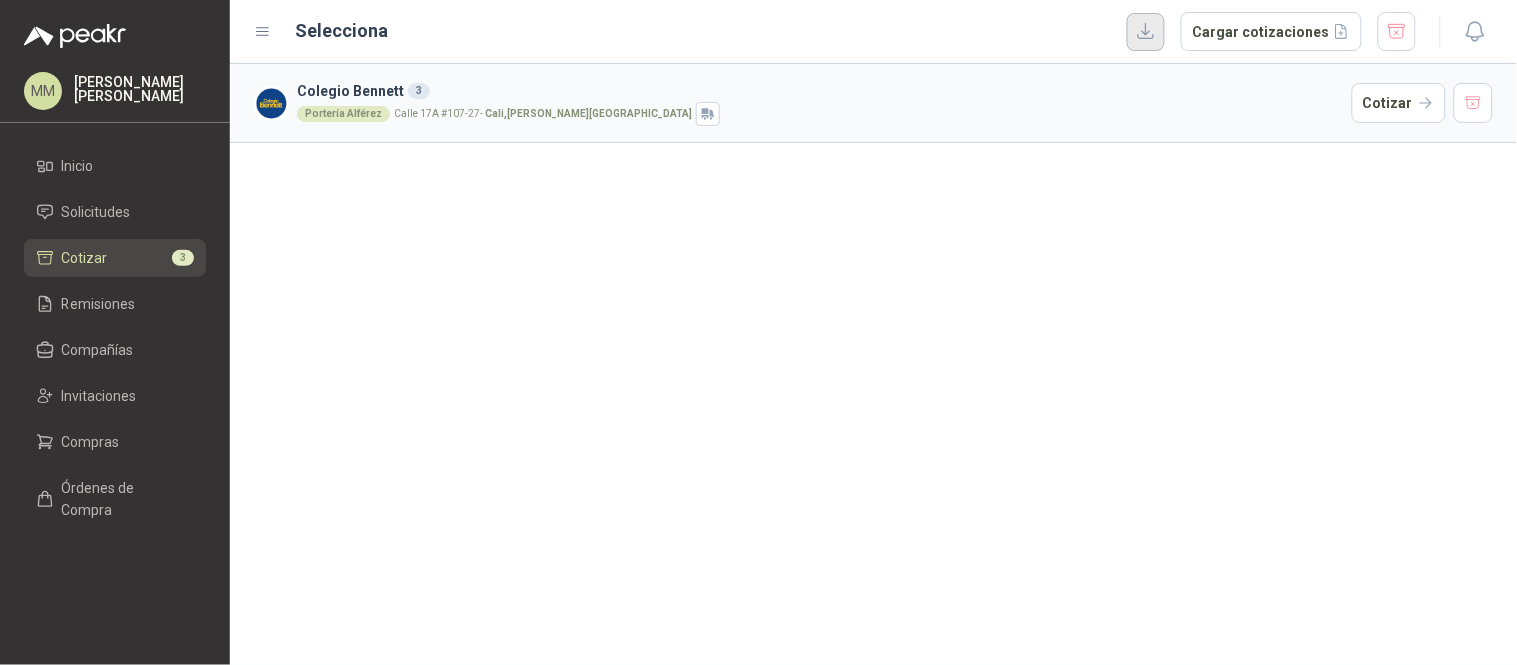 click at bounding box center [1146, 32] 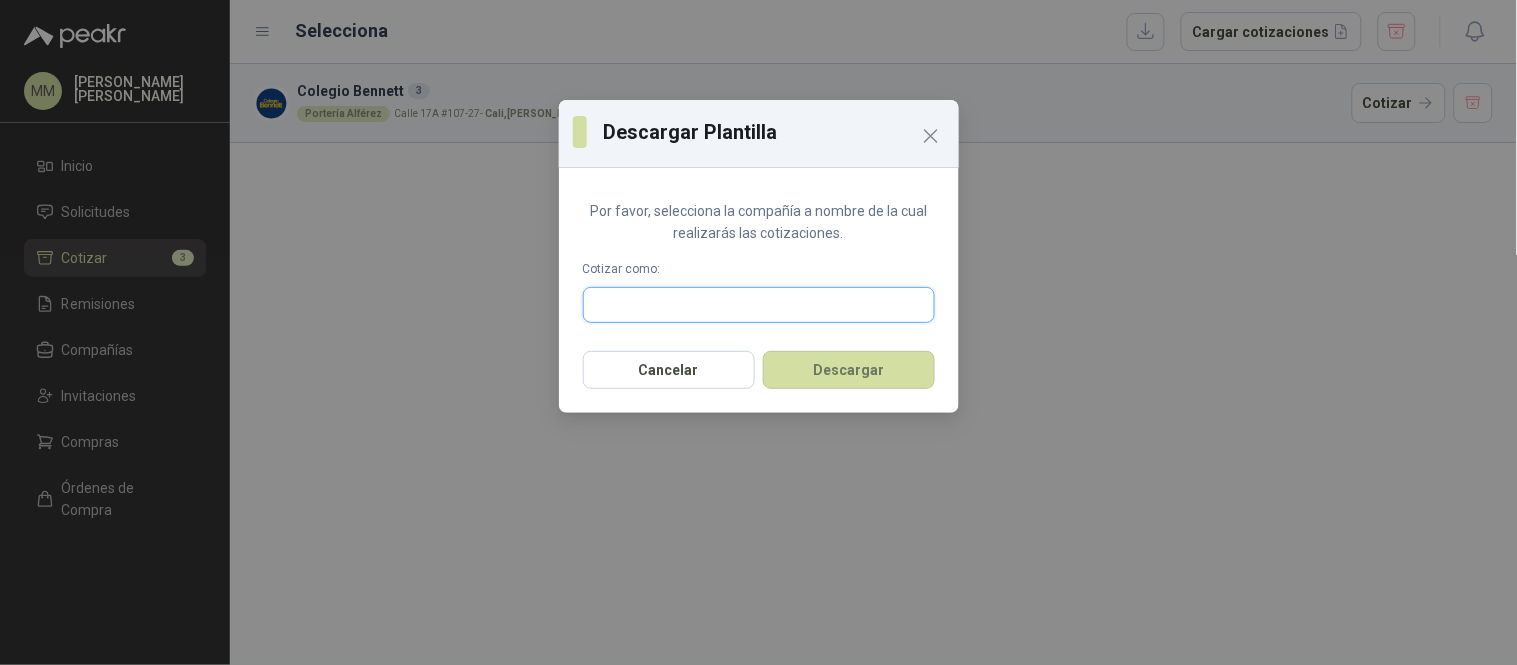 drag, startPoint x: 724, startPoint y: 305, endPoint x: 746, endPoint y: 276, distance: 36.40055 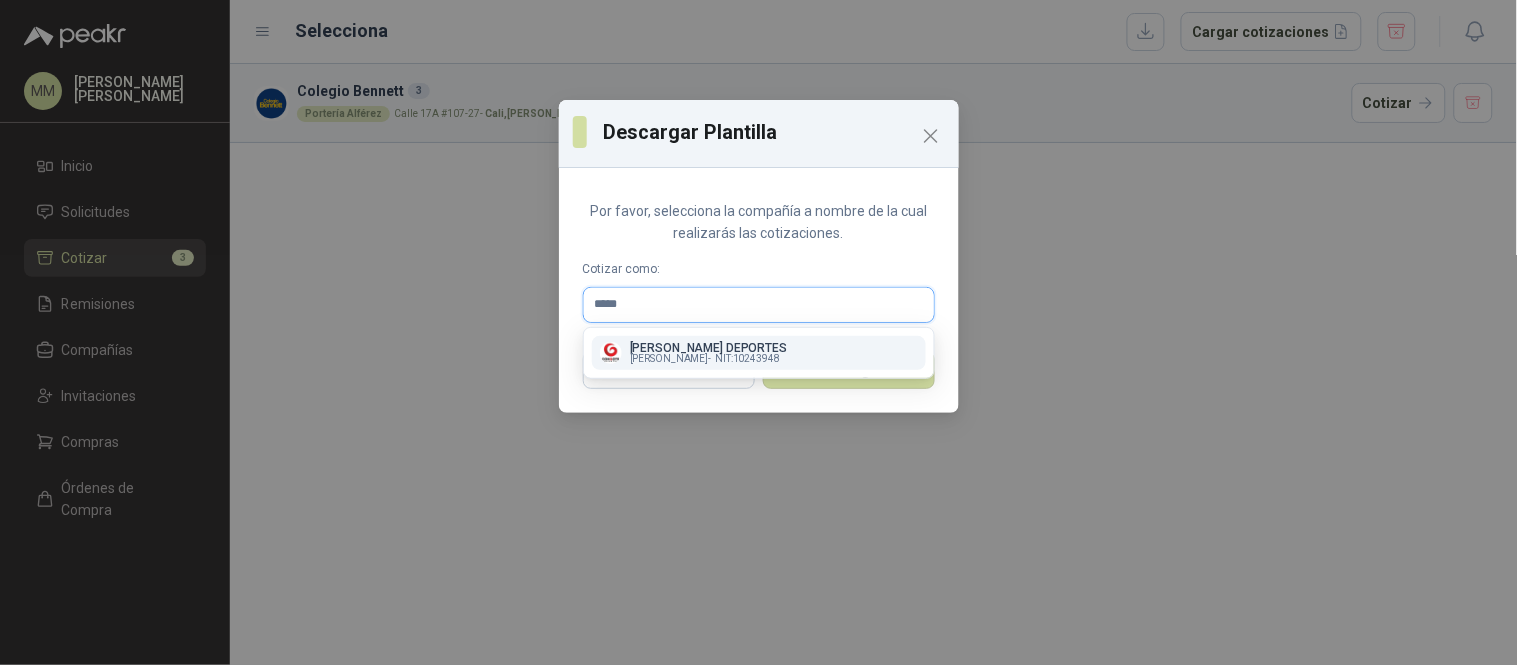 type on "*****" 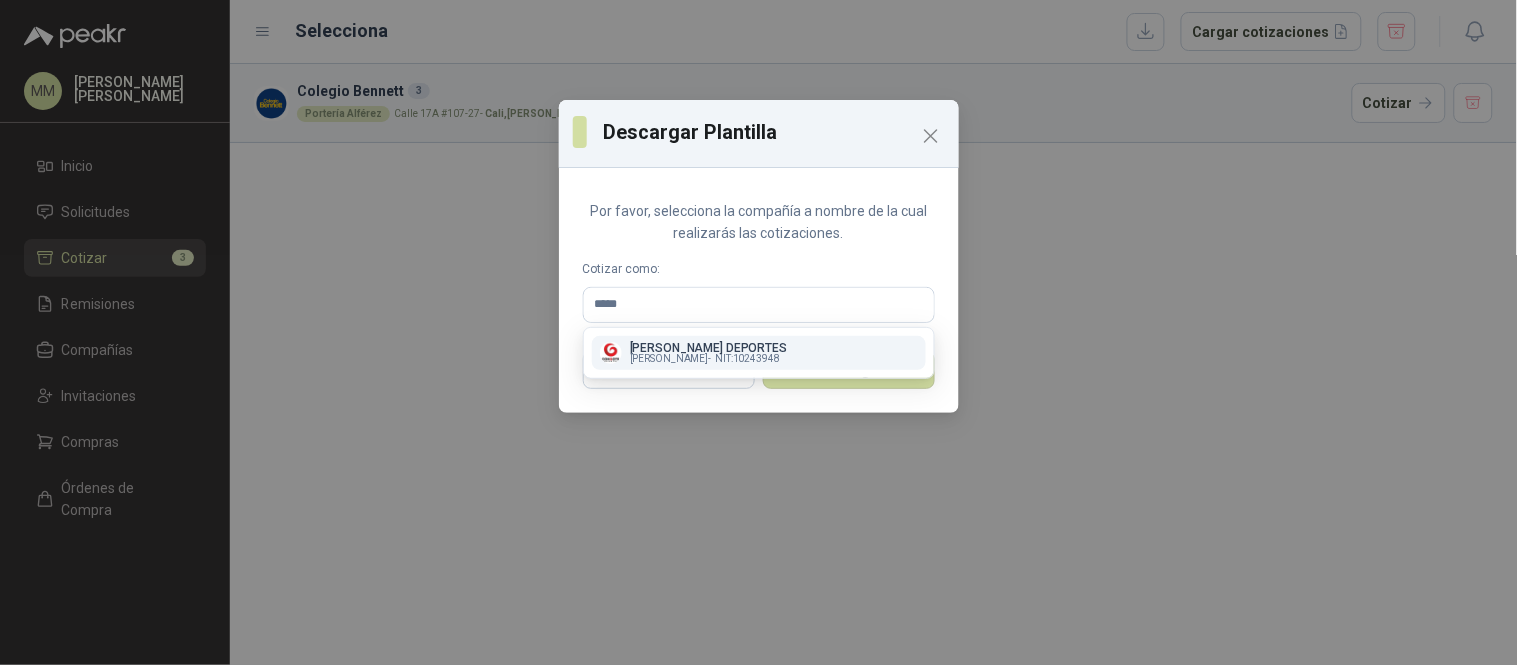 click on "[PERSON_NAME]  -" at bounding box center [670, 359] 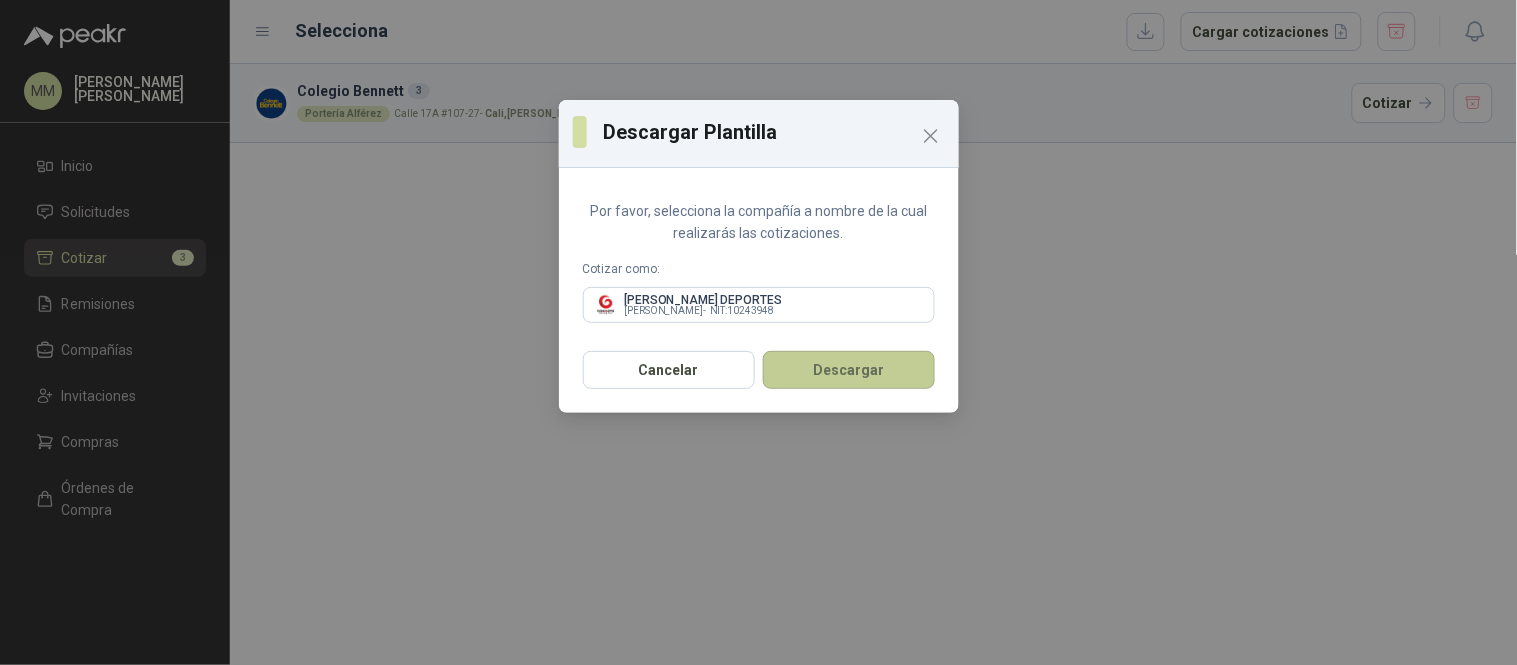 click on "Descargar" at bounding box center (849, 370) 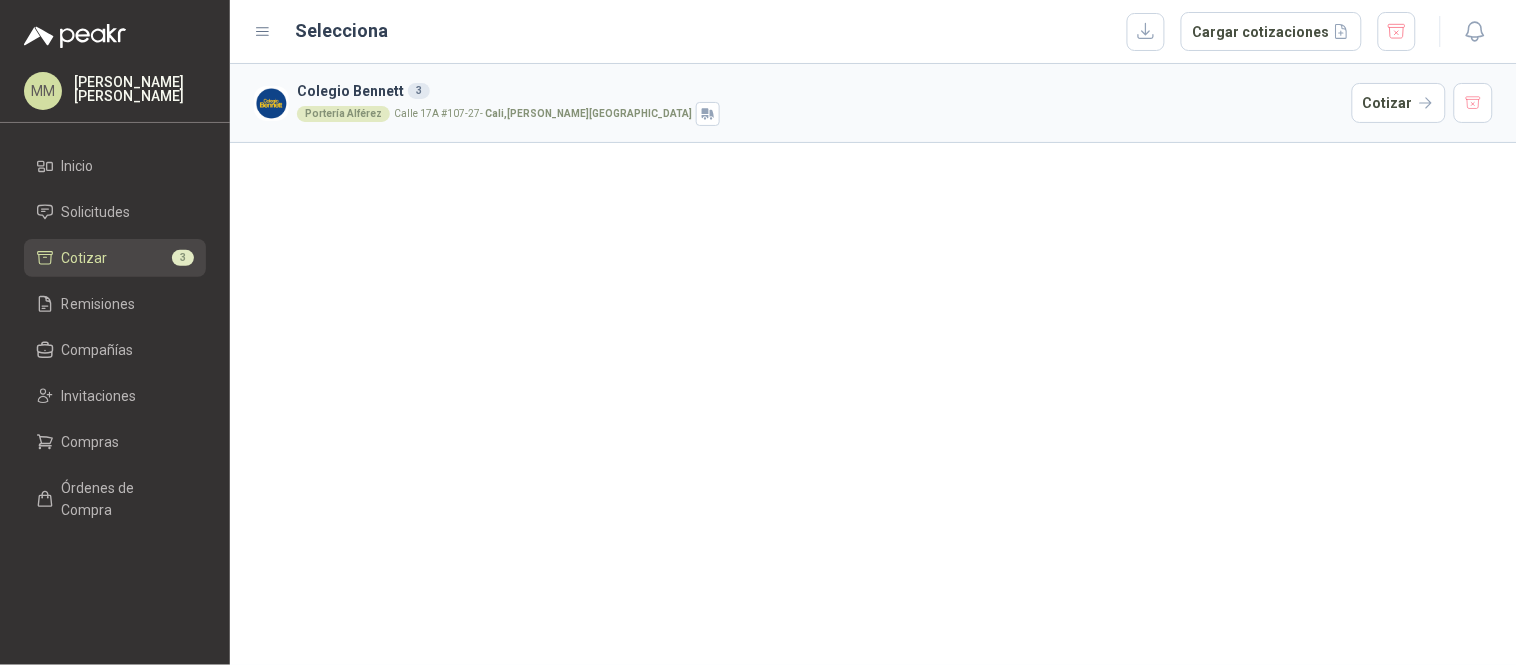 click on "Colegio [PERSON_NAME] 3 Portería Alférez [STREET_ADDRESS][PERSON_NAME] Cotizar" at bounding box center [873, 364] 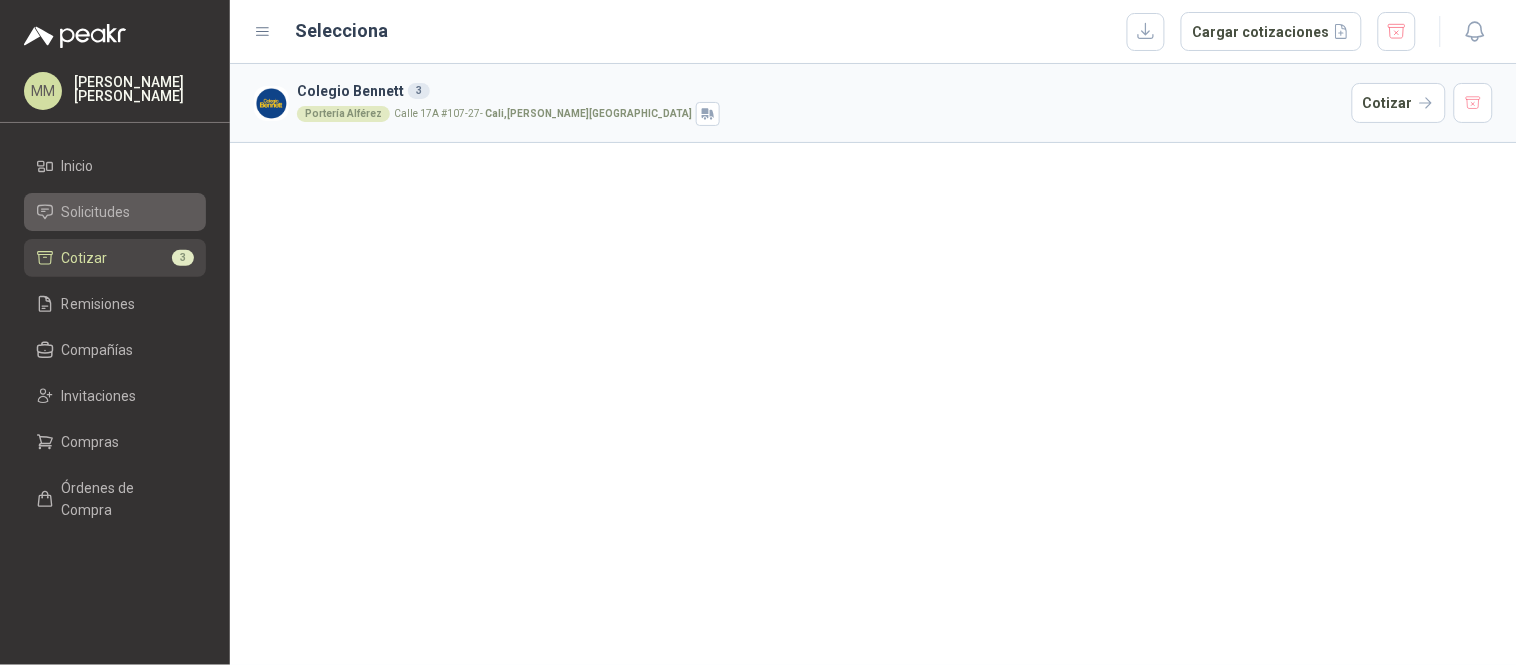click on "Solicitudes" at bounding box center [115, 212] 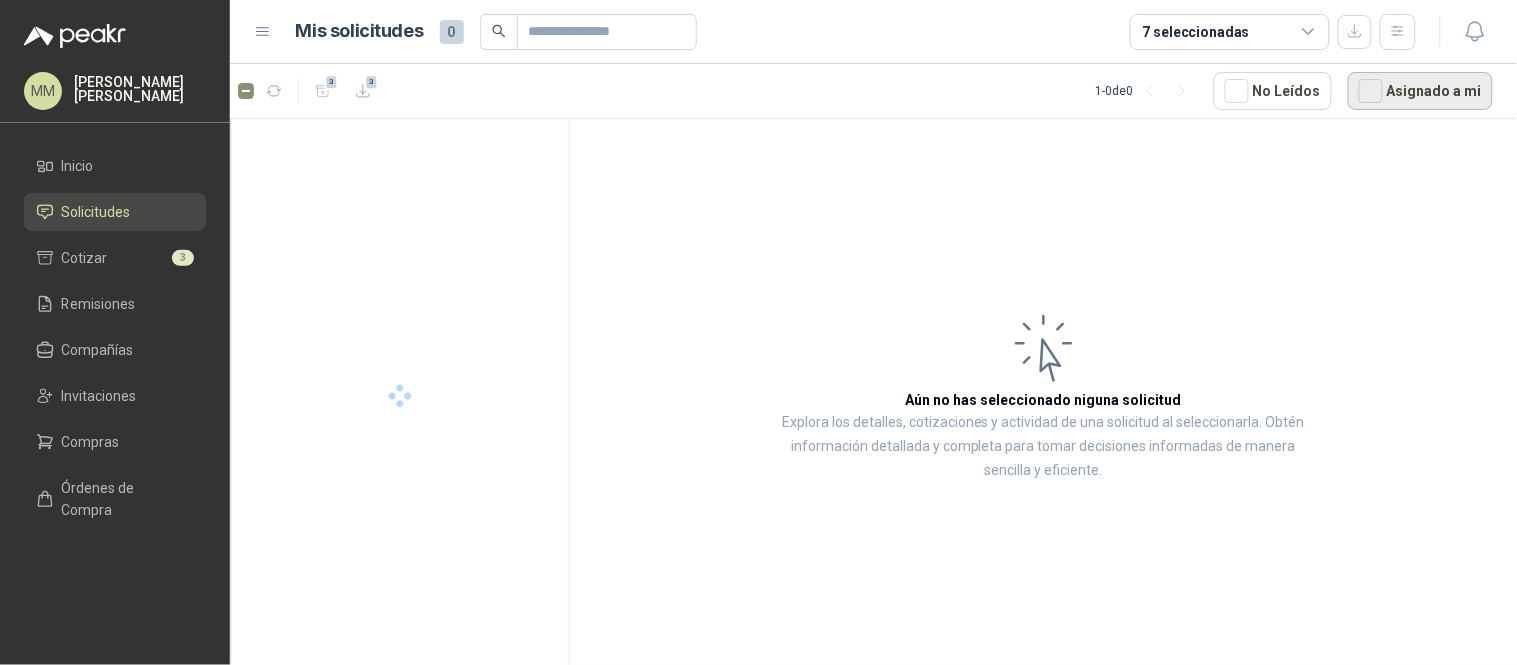 click on "Asignado a mi" at bounding box center (1420, 91) 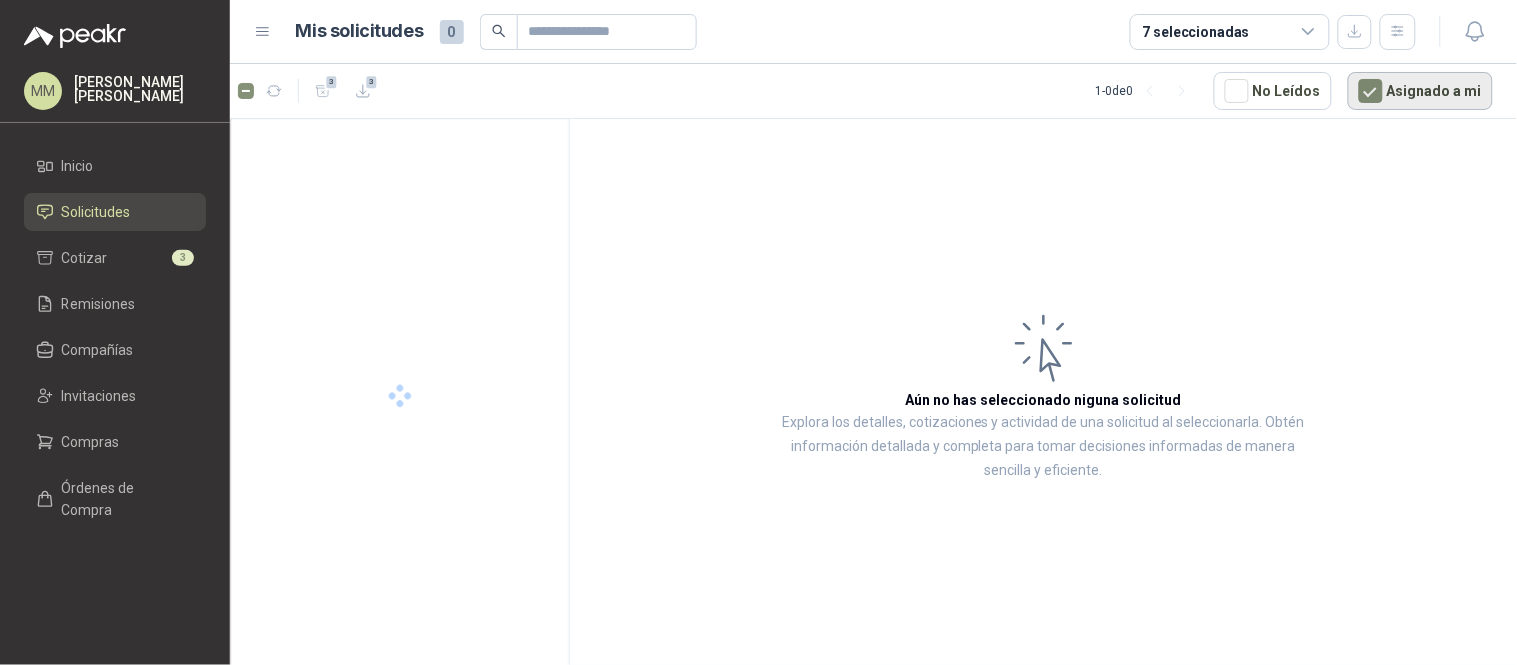 type 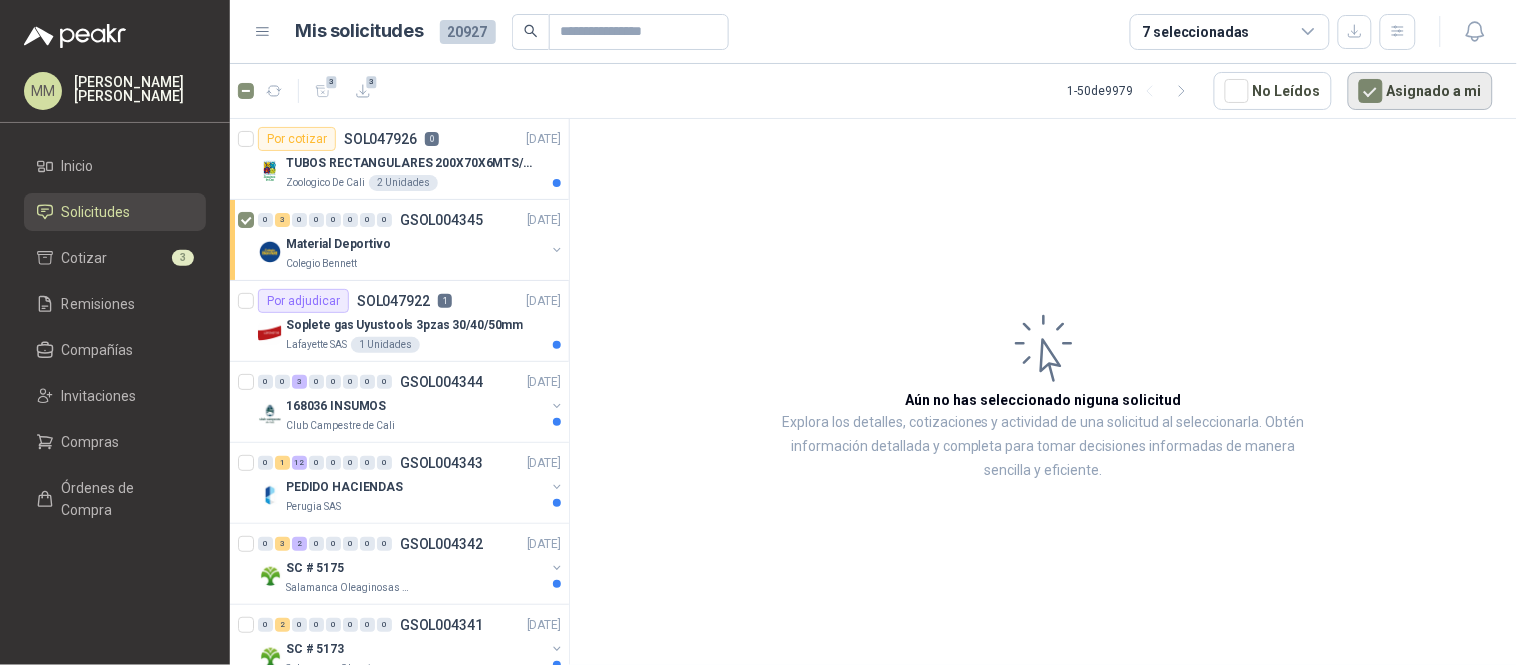 click on "Asignado a mi" at bounding box center (1420, 91) 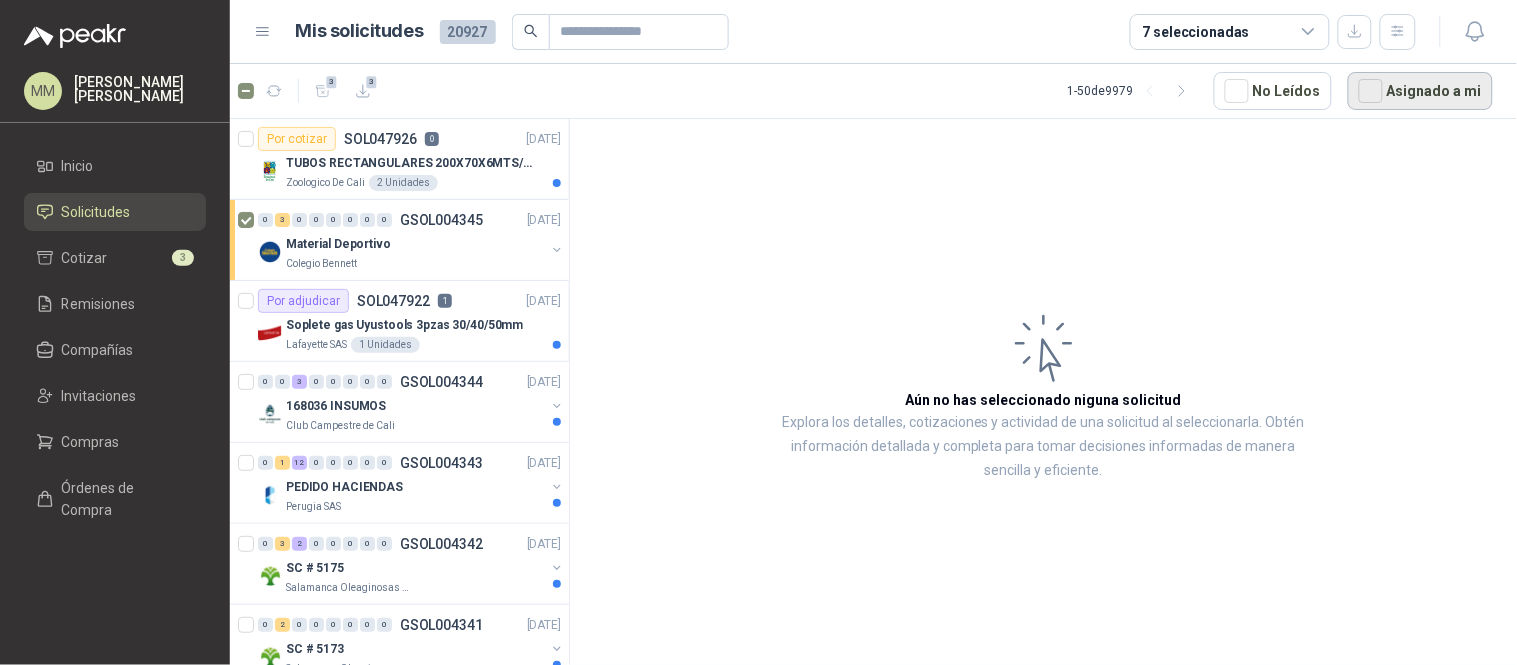 click on "Asignado a mi" at bounding box center [1420, 91] 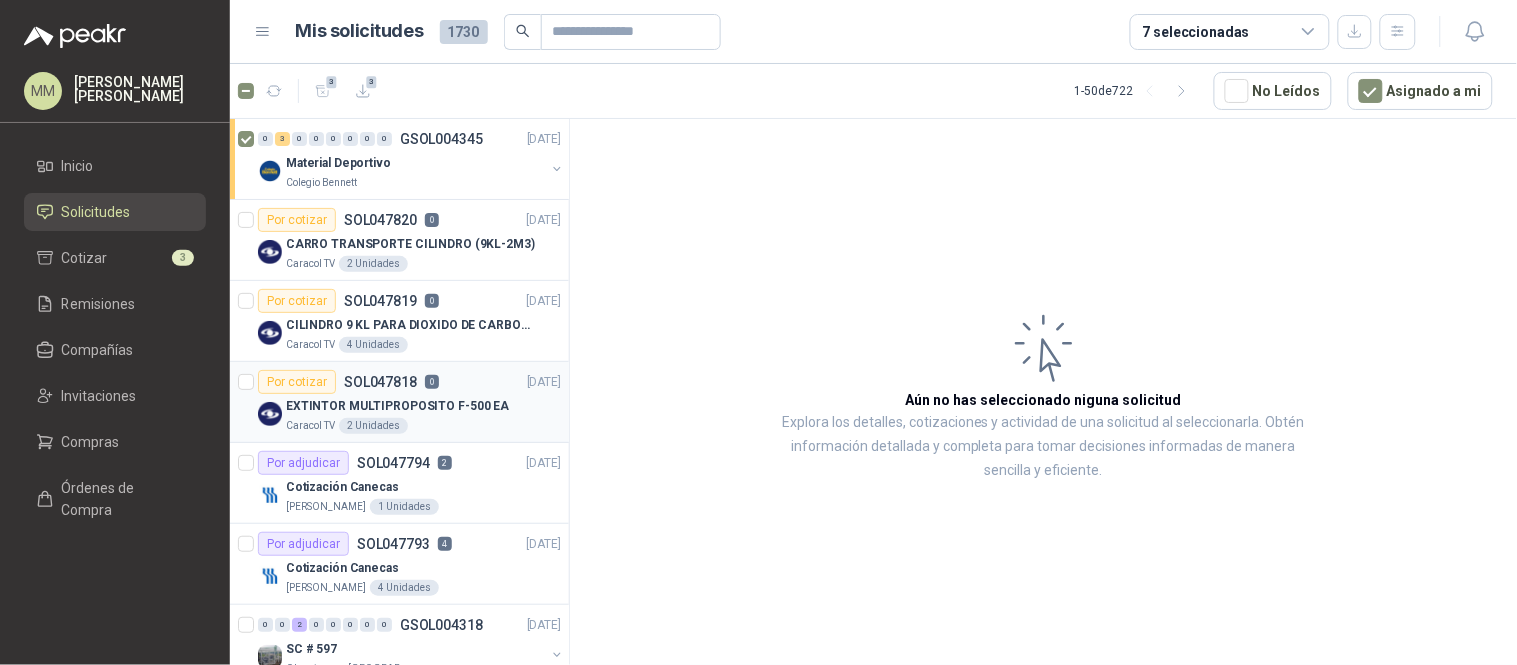click on "EXTINTOR MULTIPROPOSITO F-500 EA" at bounding box center [397, 406] 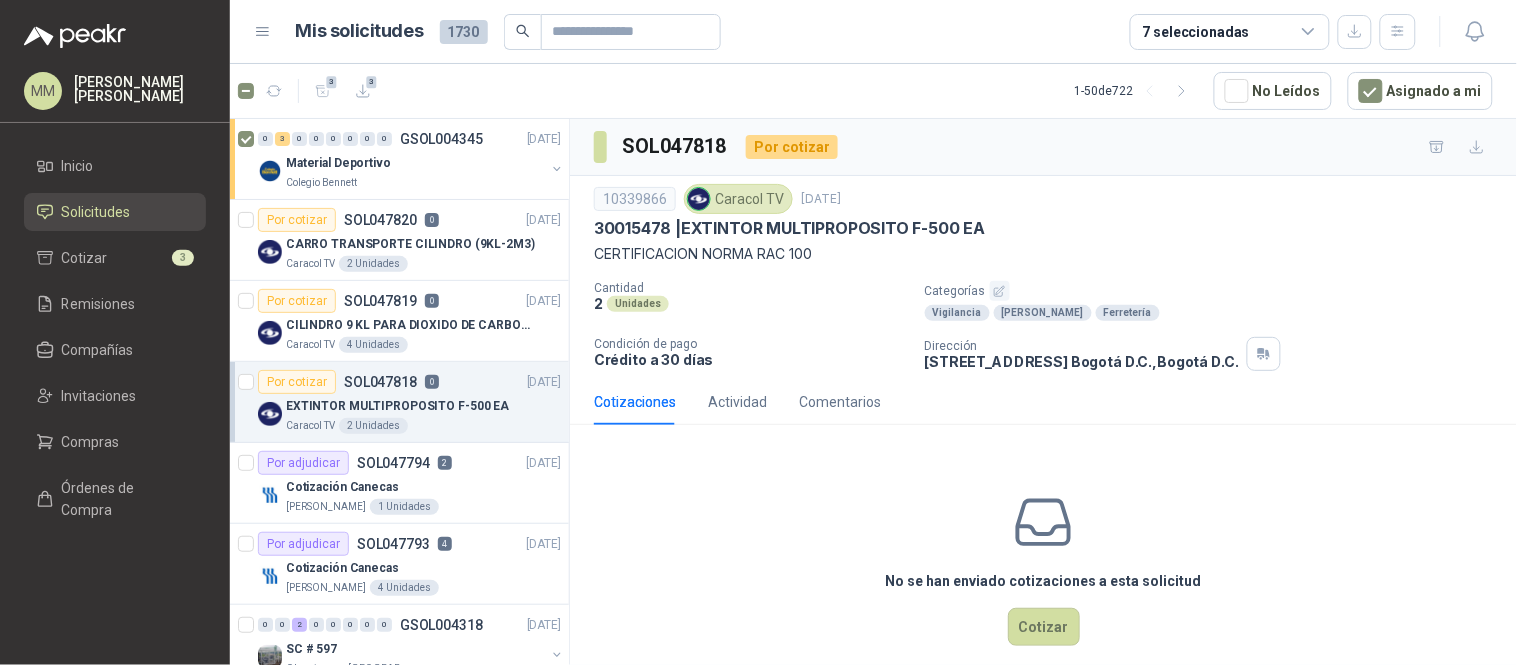 click on "30015478 |  EXTINTOR MULTIPROPOSITO F-500 EA" at bounding box center (789, 228) 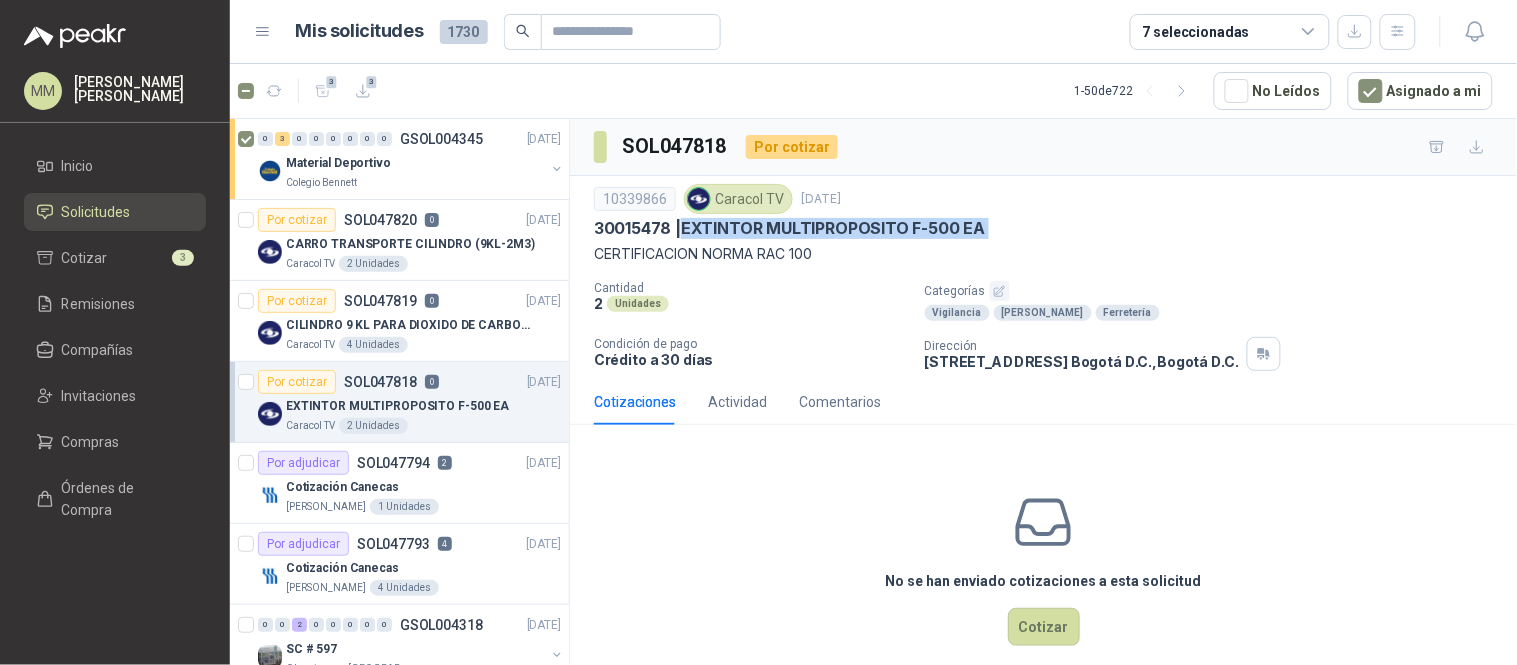 drag, startPoint x: 722, startPoint y: 235, endPoint x: 981, endPoint y: 217, distance: 259.62473 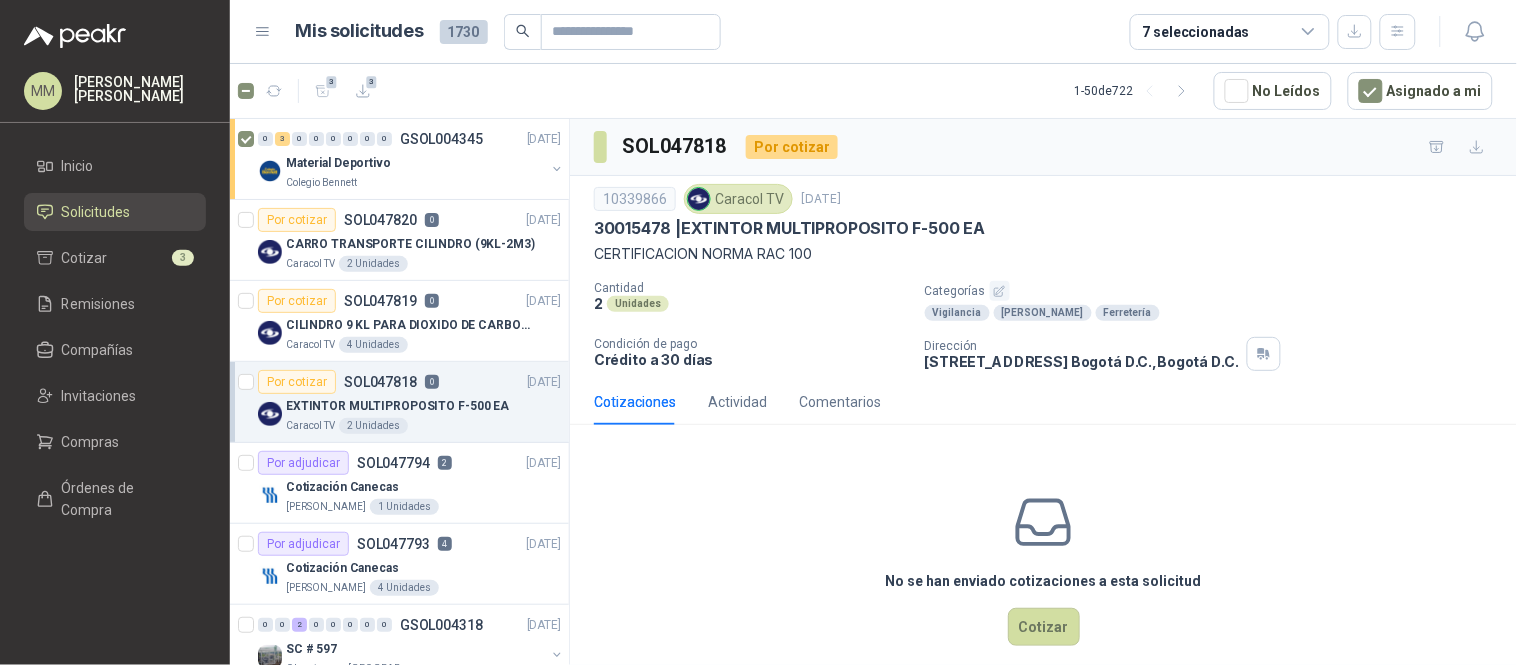 click on "10339866 Caracol TV [DATE]   30015478 |  EXTINTOR MULTIPROPOSITO F-500 EA CERTIFICACION NORMA RAC 100" at bounding box center (1043, 224) 